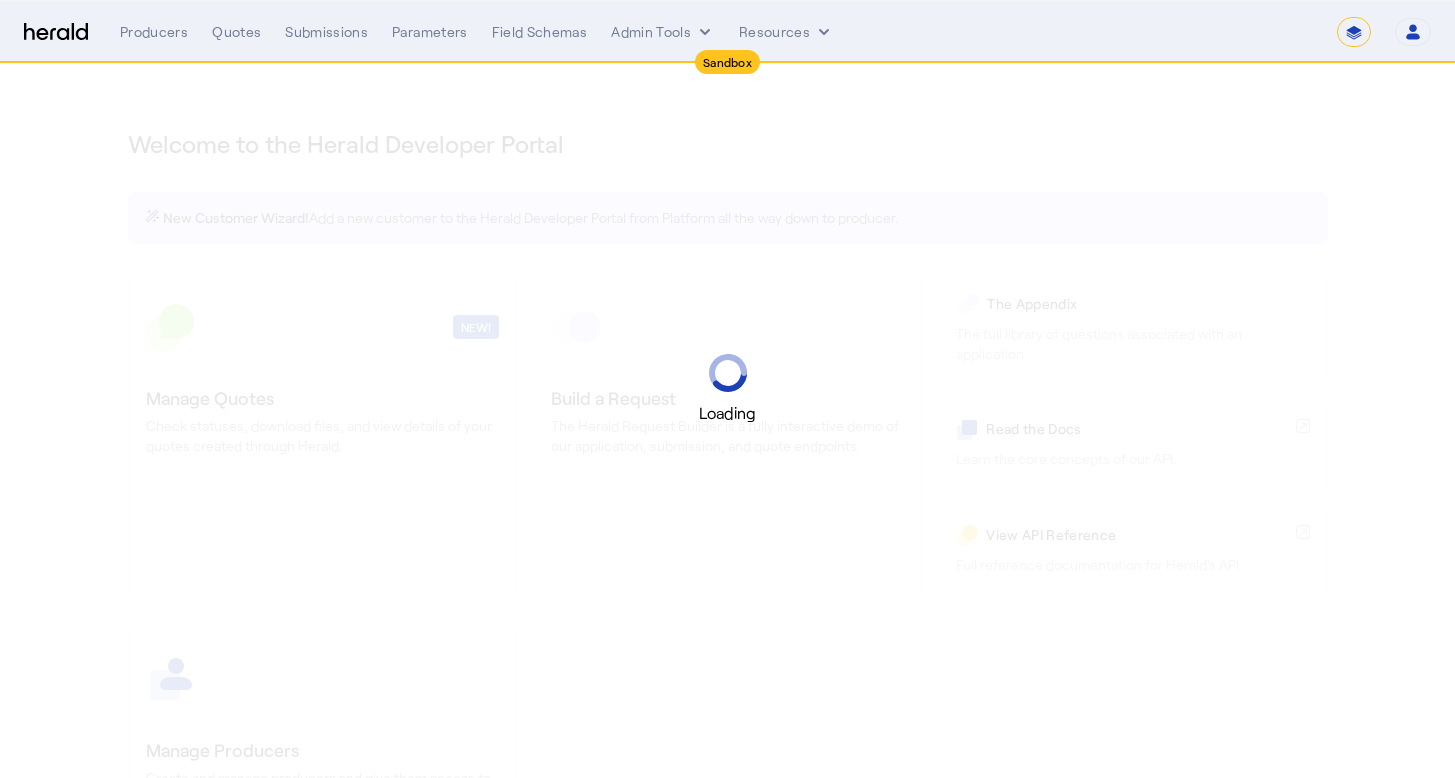 select on "*******" 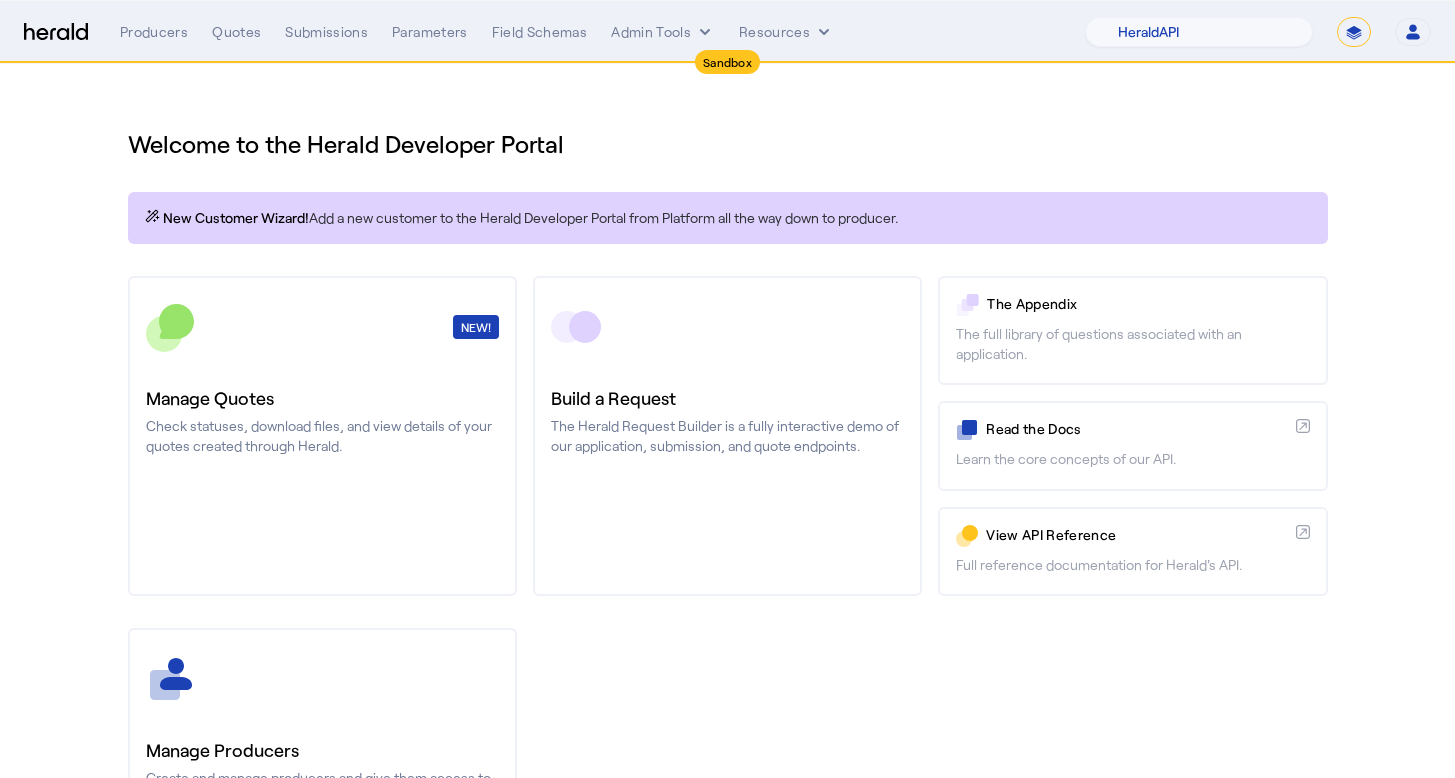 click on "Sandbox
Menu
Producers   Quotes   Submissions   Parameters   Field Schemas   Admin Tools
Resources
1Fort   Acrisure   Acturis   Affinity Advisors   Affinity Risk   Agentero   AmWins   Anzen   Aon   Appulate   Arch   Assurely   BTIS   Babbix   Berxi   Billy   BindHQ   Bold Penguin    Bolt   Bond   Boxx   Brightway   Brit Demo Sandbox   Broker Buddha   Buddy   Bunker   Burns Wilcox   CNA Test   CRC   CS onboarding test account   Chubb Test   Citadel   Coalition   Coast   Coterie Test   Counterpart    CoverForce   CoverWallet   Coverdash   Coverhound   Cowbell   Cyber Example Platform   CyberPassport   Defy Insurance   Draftrs   ESpecialty   Embroker   Equal Parts   Exavalu   Ezyagent   Federacy Platform   FifthWall   Flow Speciality (Capitola)   Foundation   Founder Shield   Gaya   Gerent   GloveBox   Glow   Growthmill   HW Kaufman   Hartford Steam Boiler   Hawksoft   Heffernan Insurance Brokers" at bounding box center (727, 32) 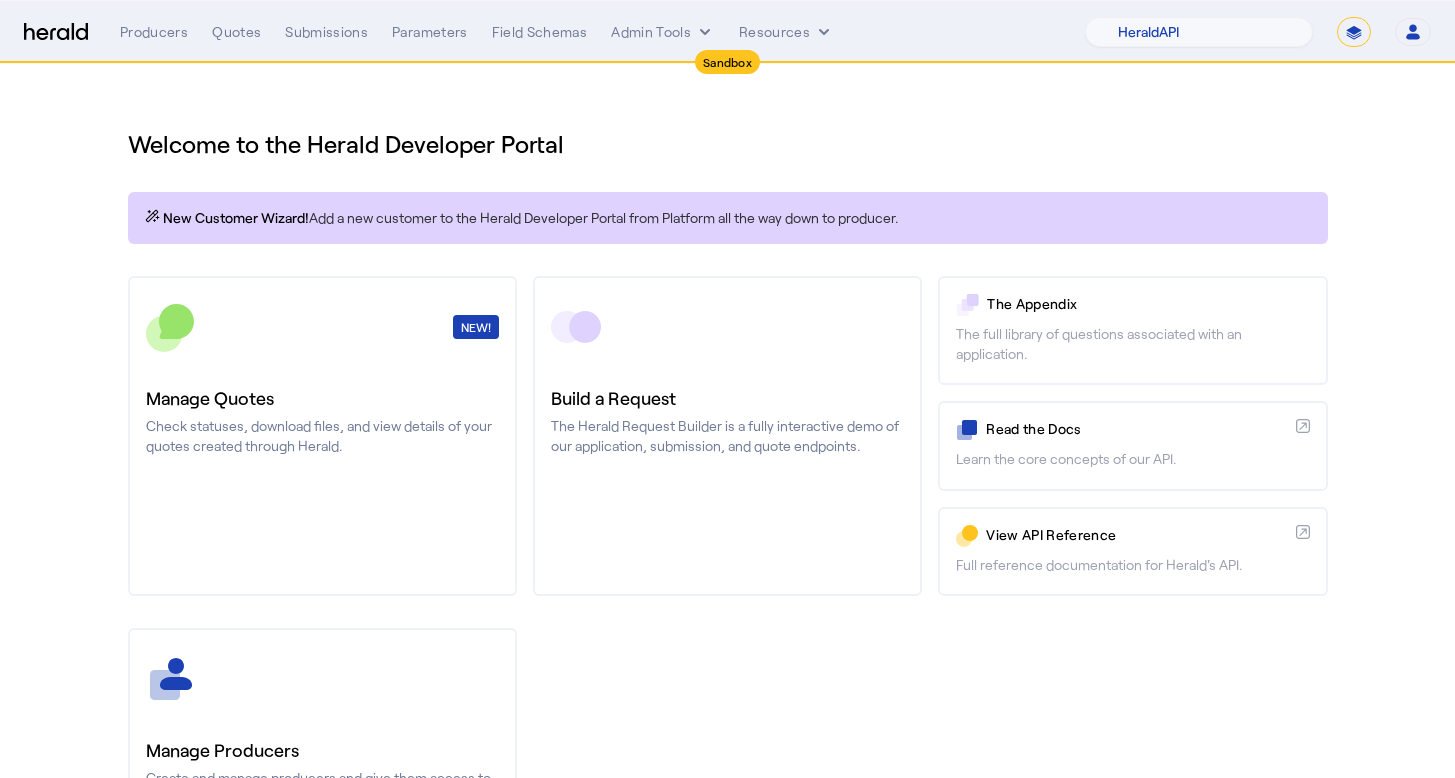 click on "**********" at bounding box center [1354, 32] 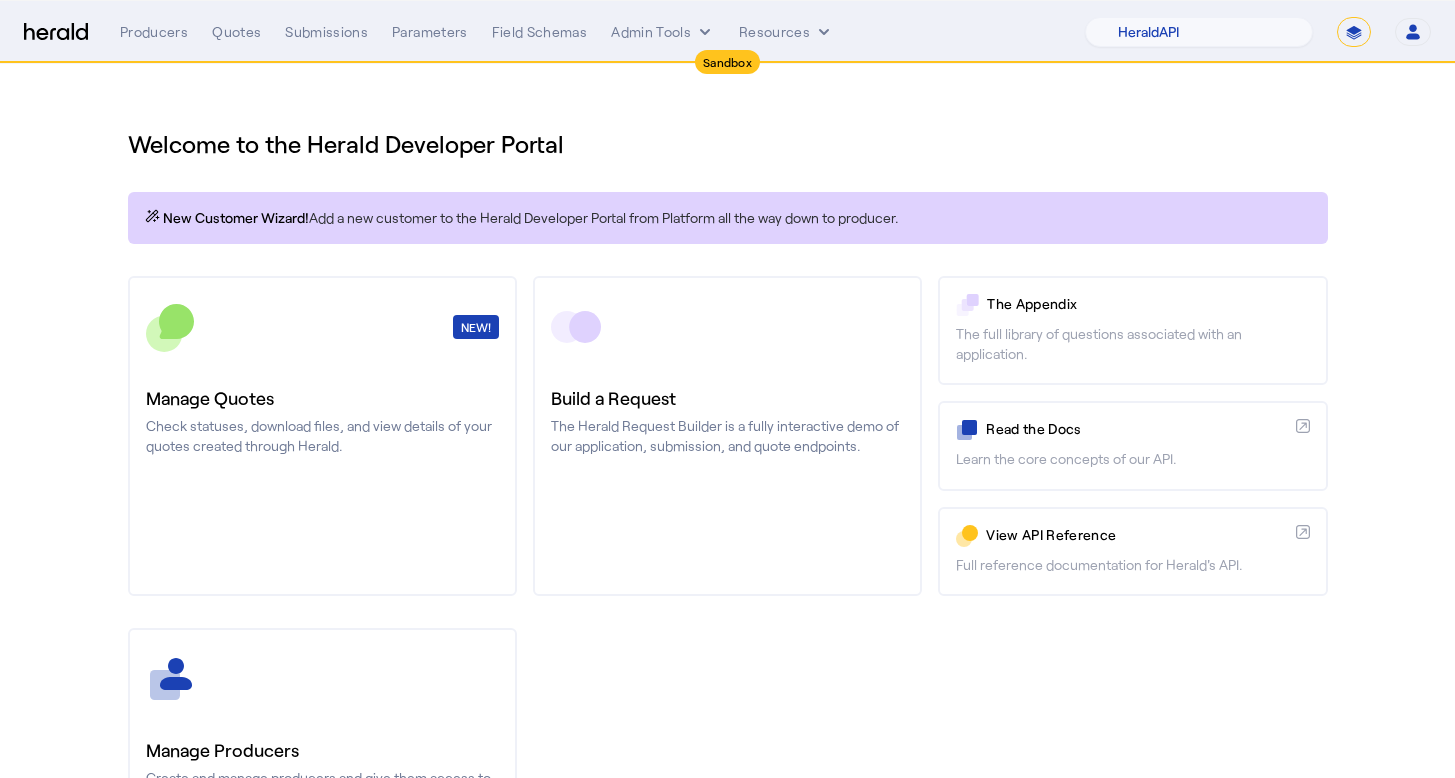 select on "**********" 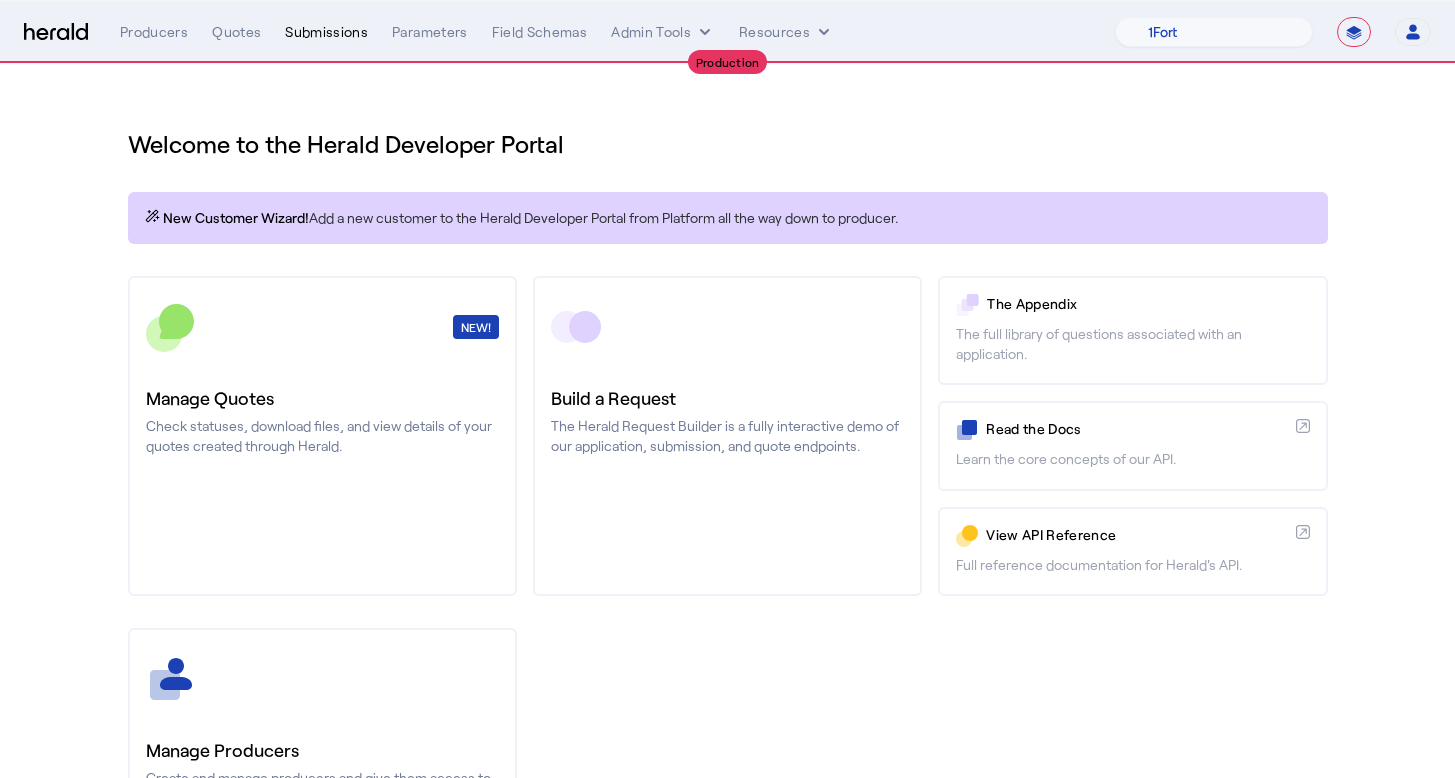 click on "Submissions" at bounding box center (326, 32) 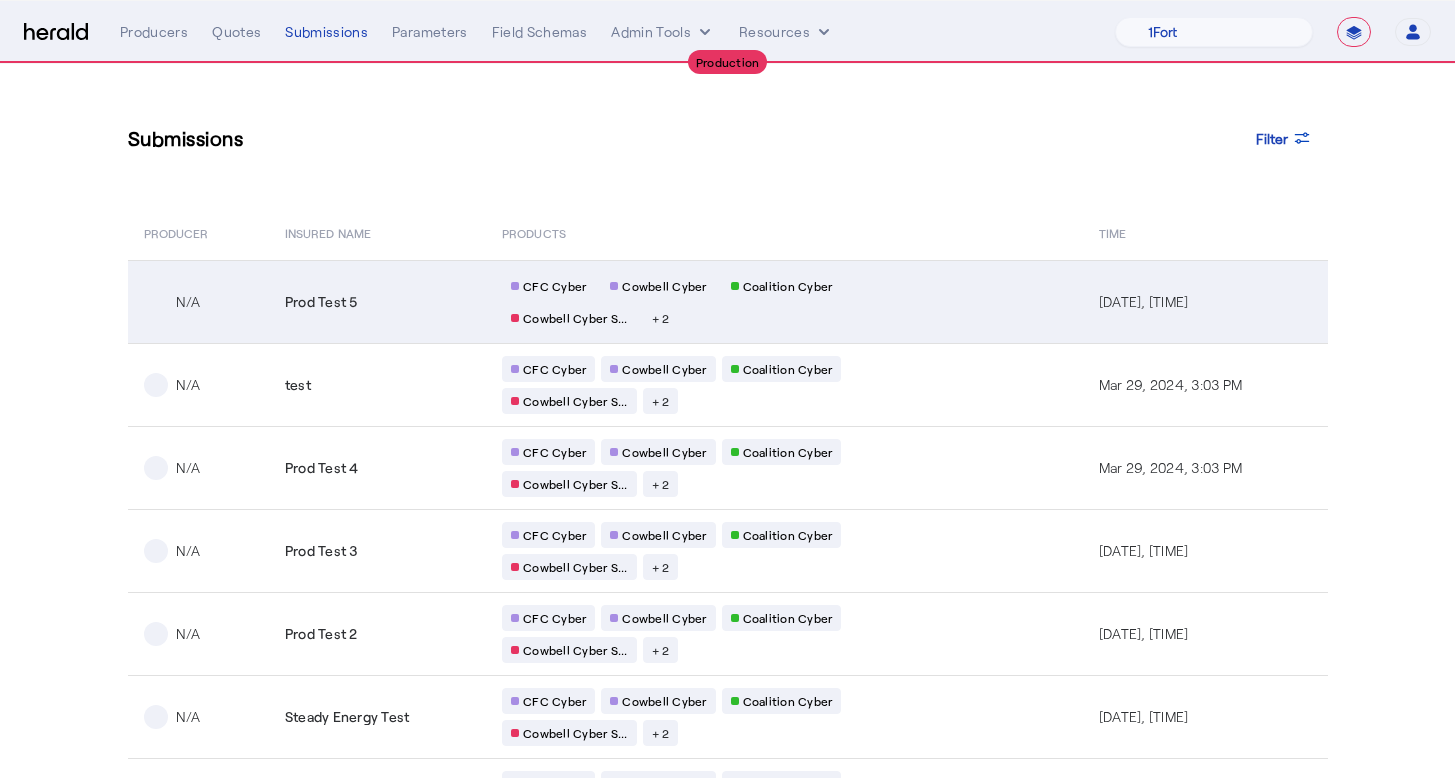 click on "Prod Test 5" at bounding box center (377, 301) 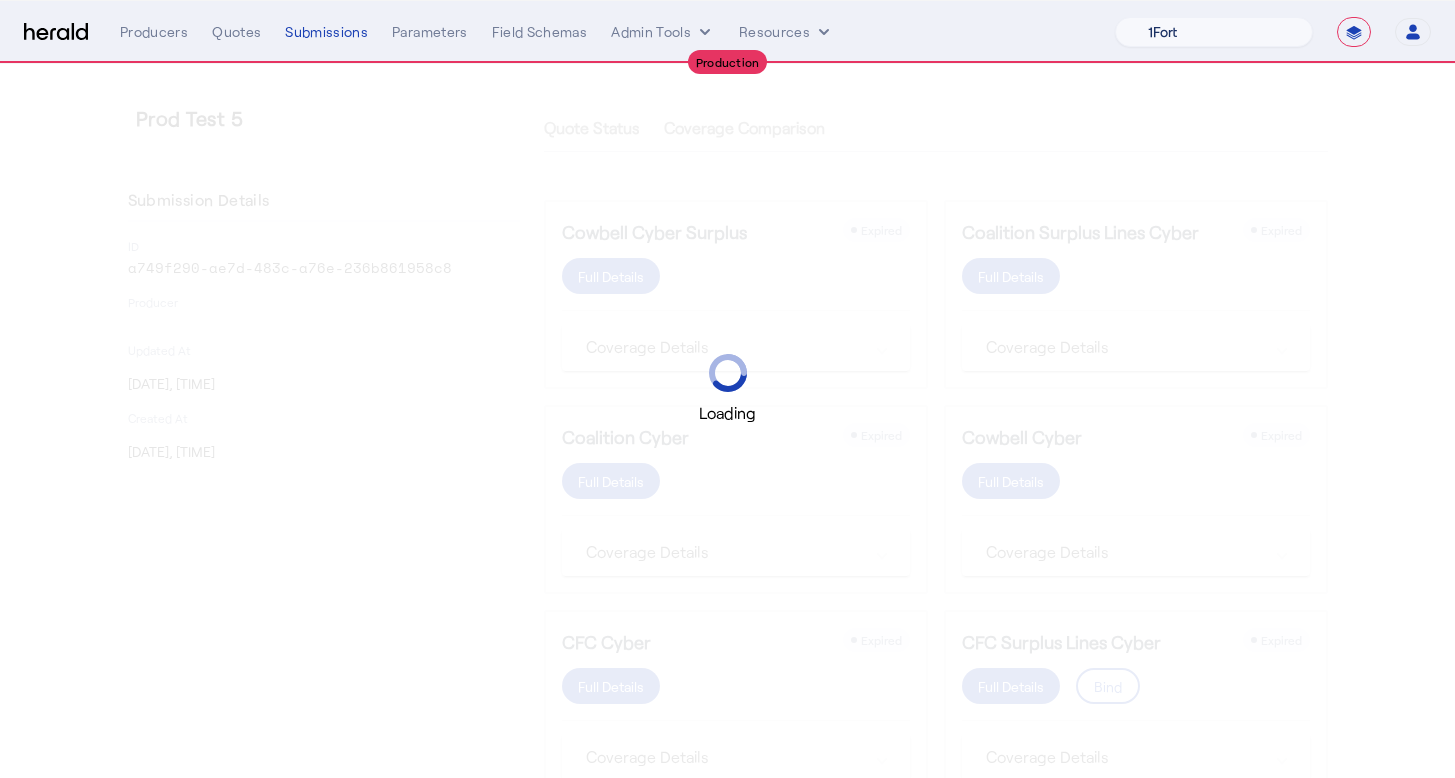 click on "1Fort   Billy   BindHQ   Bunker   CRC   Campus Coverage   Citadel   Fifthwall   Flow Specialty (Capitola)   Founder Shield   Growthmill   HIB Marketplace   HeraldAPI   Layr   Limit   Marsh   QuoteWell   Sayata Labs   Semsee   Stere   USI   Vouch   Zywave" at bounding box center (1214, 32) 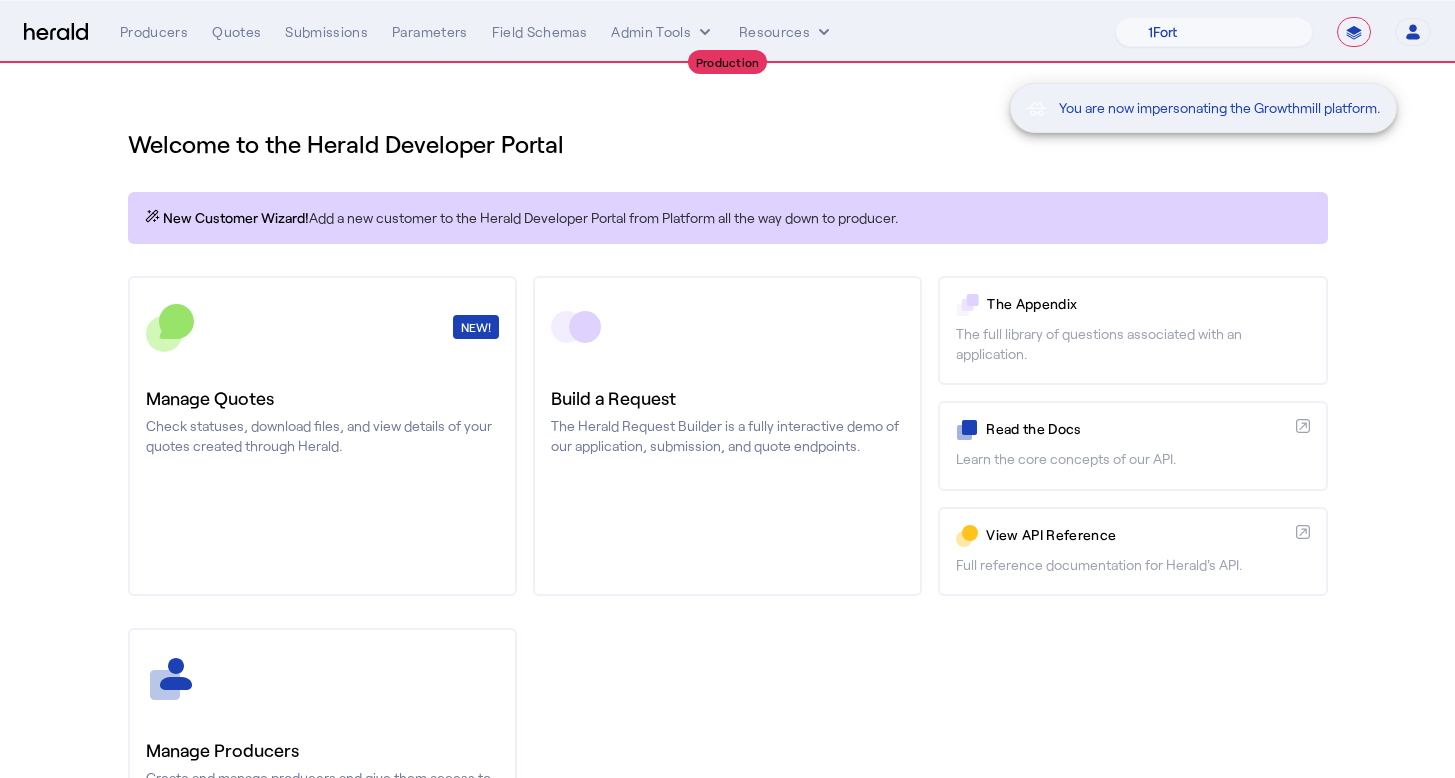 click on "You are now impersonating the Growthmill platform." at bounding box center [727, 389] 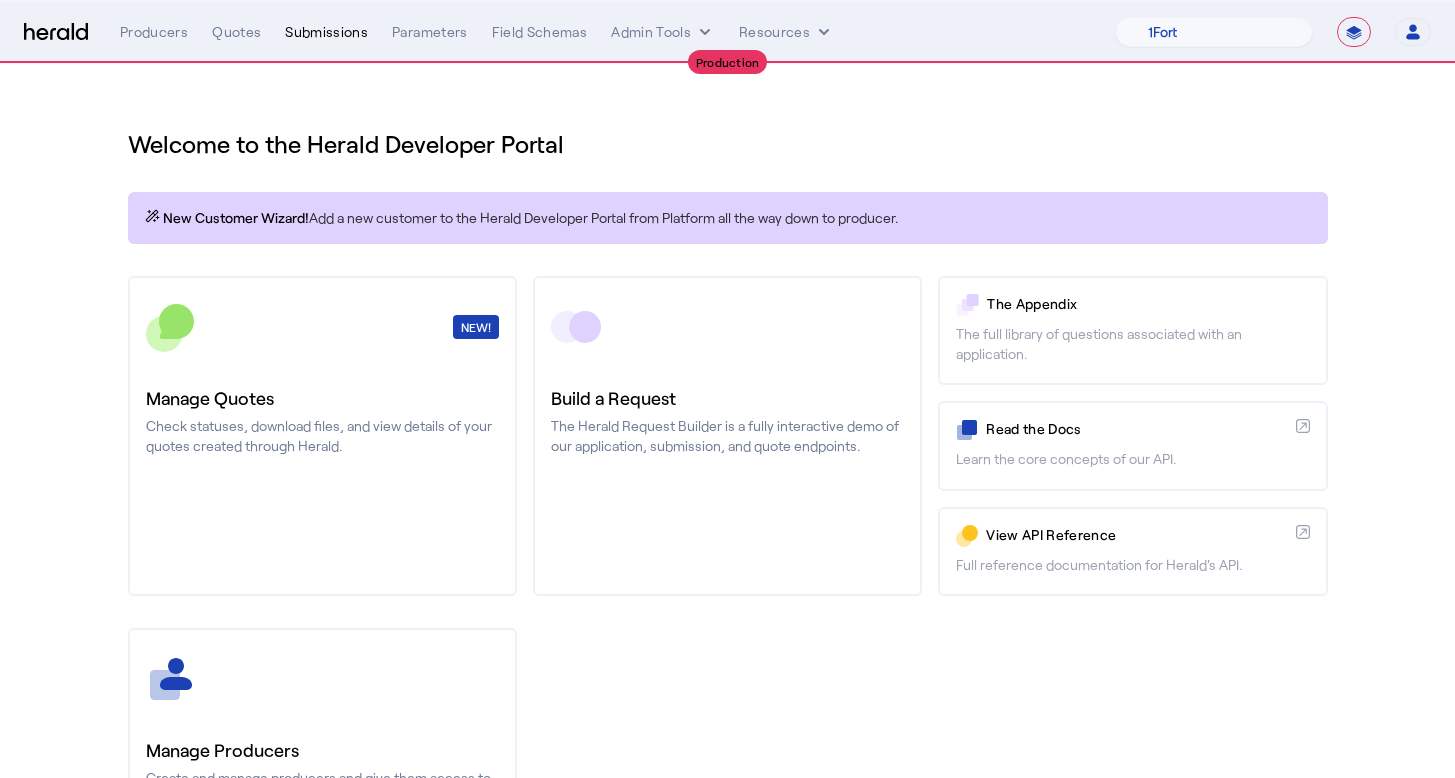 click on "Submissions" at bounding box center [326, 32] 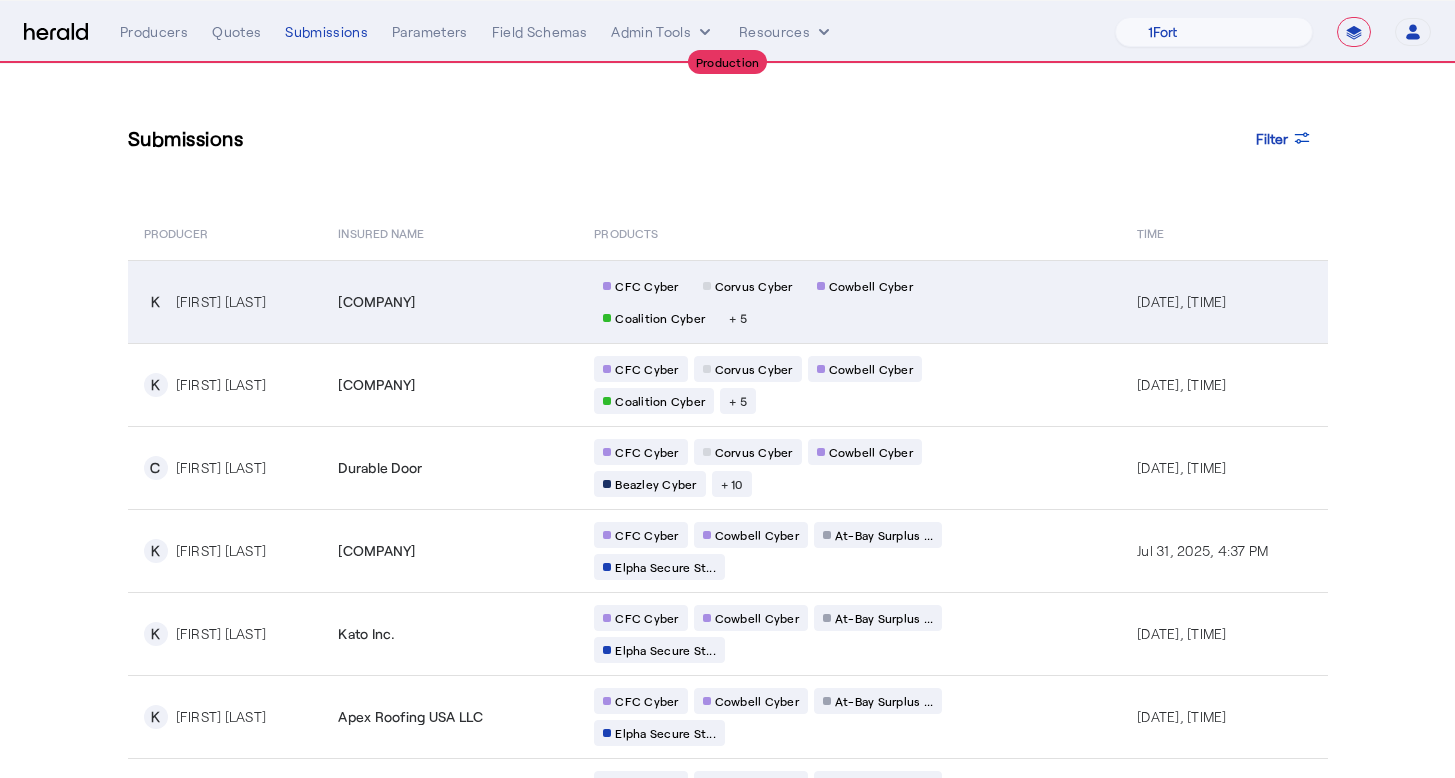 click on "Premont I.S.D" at bounding box center [454, 302] 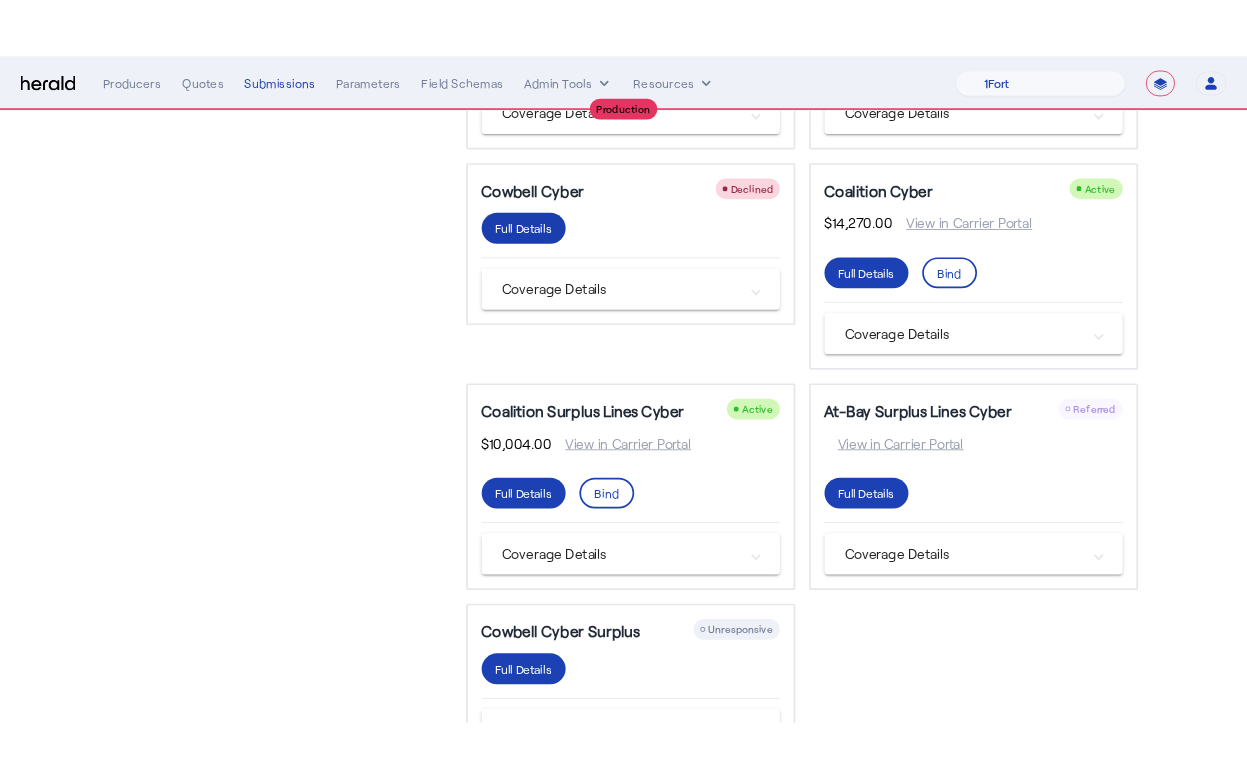 scroll, scrollTop: 679, scrollLeft: 0, axis: vertical 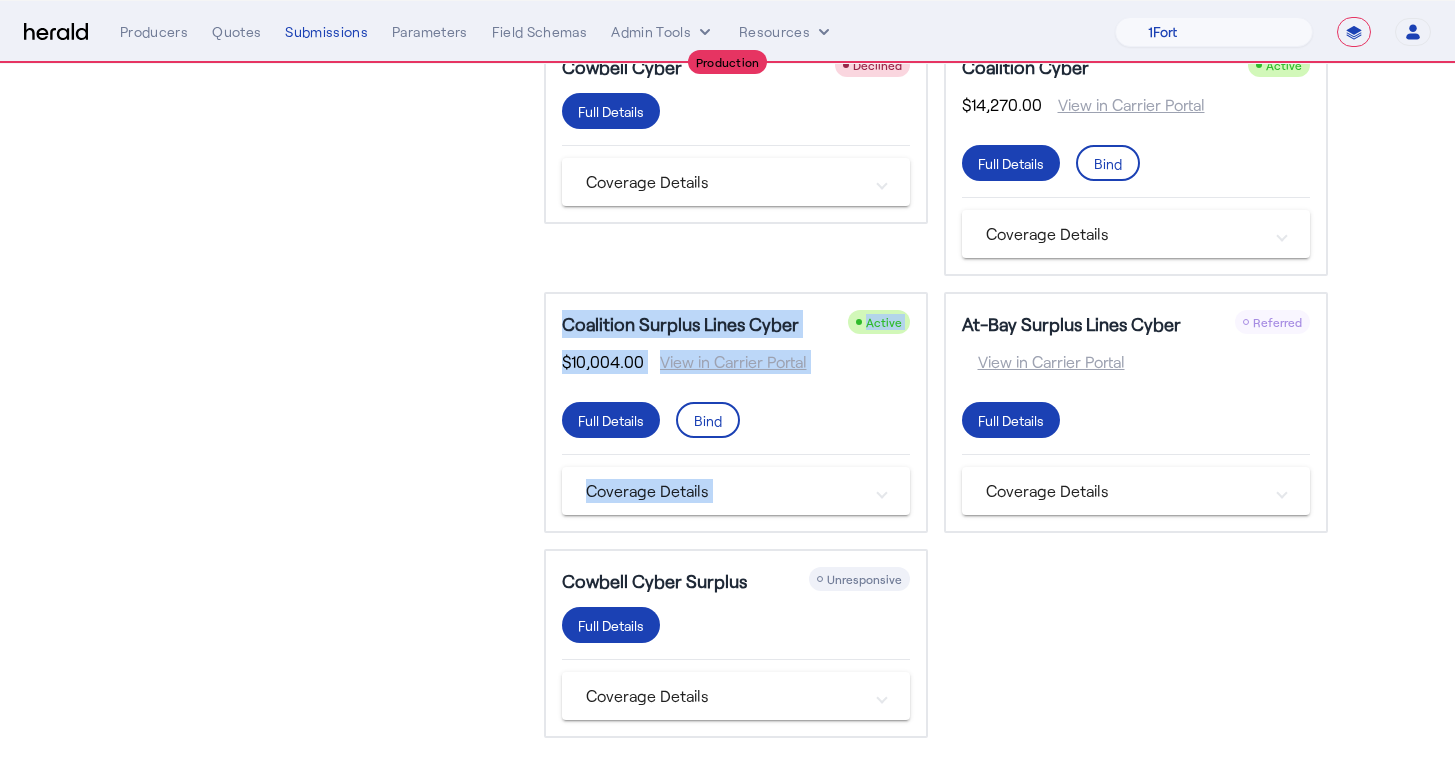 drag, startPoint x: 1448, startPoint y: 278, endPoint x: 1062, endPoint y: 287, distance: 386.10492 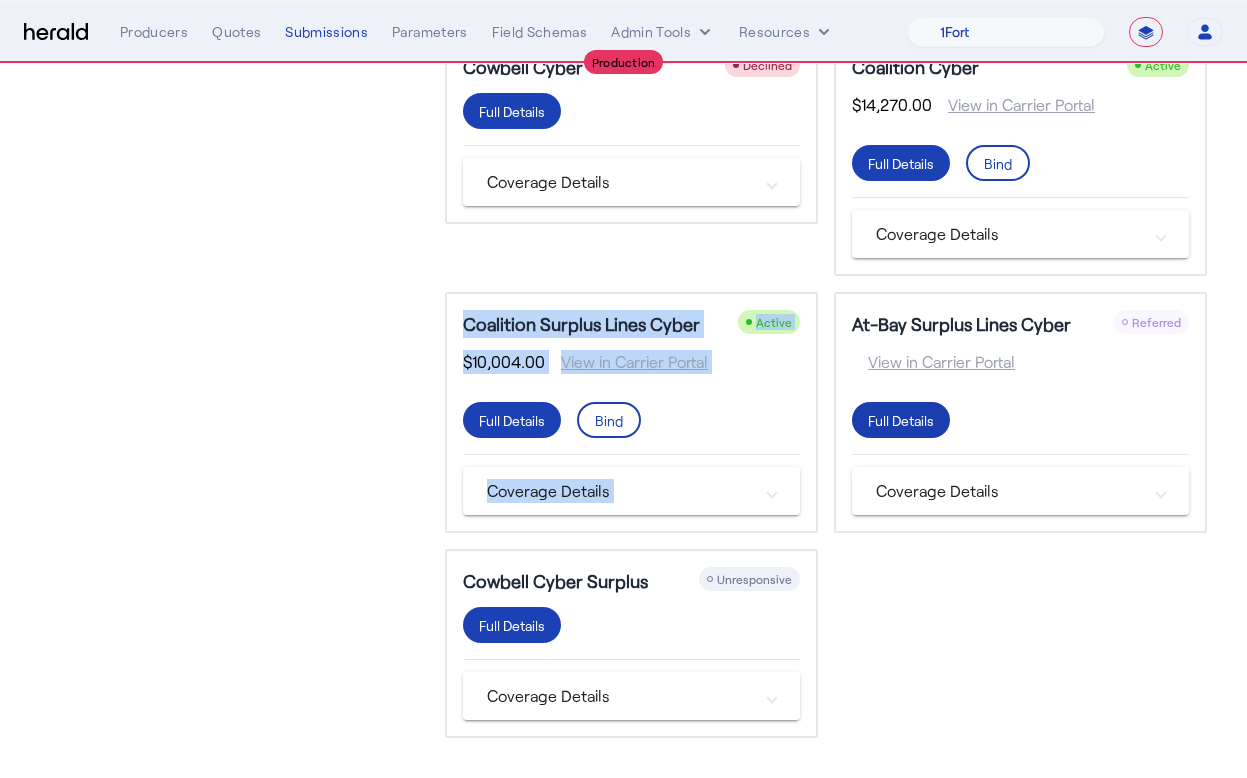 click on "Full Details" at bounding box center (512, -351) 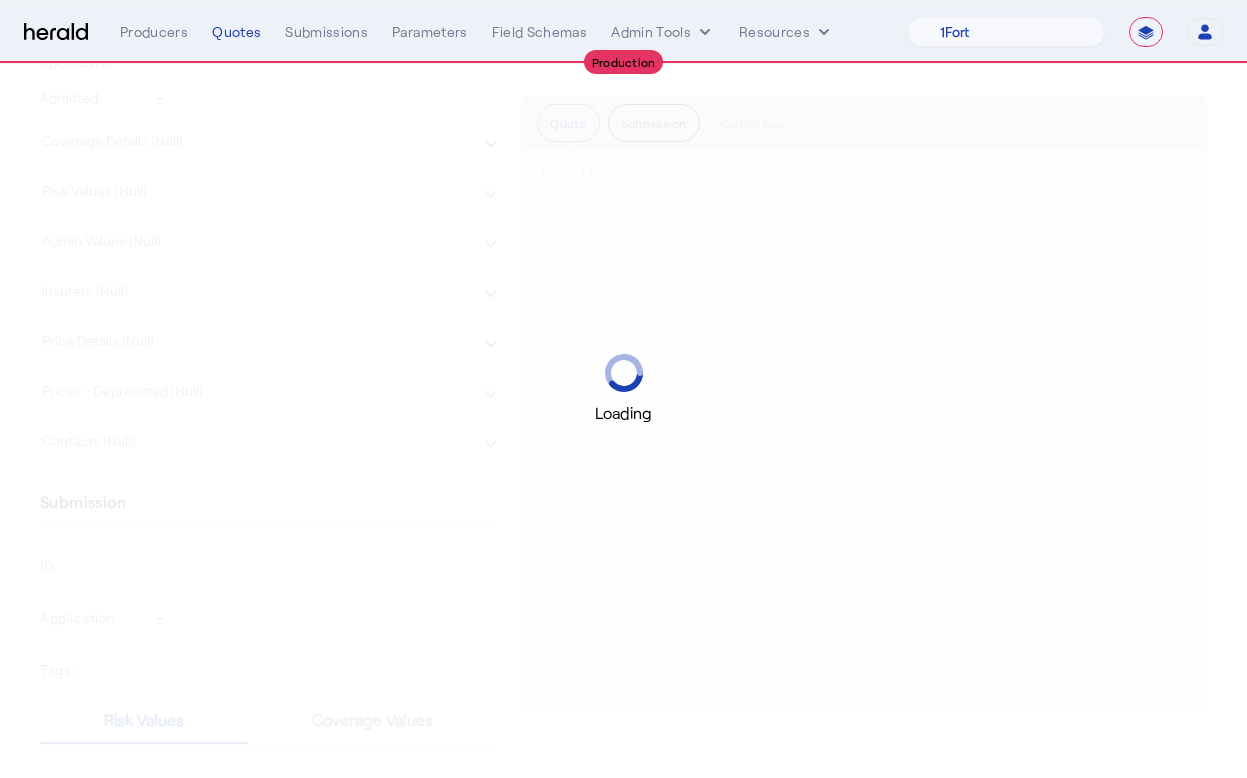 scroll, scrollTop: 0, scrollLeft: 0, axis: both 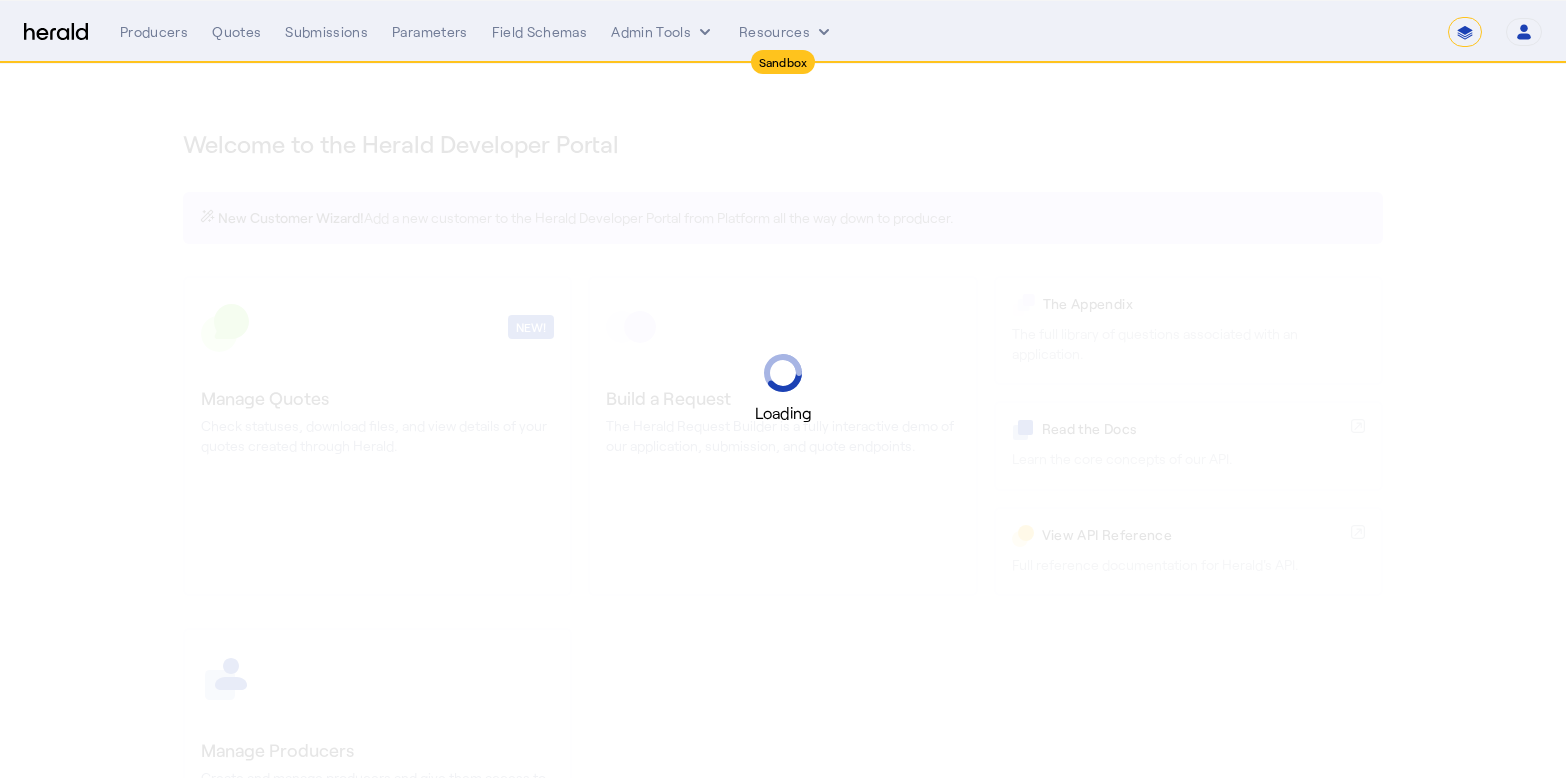 select on "*******" 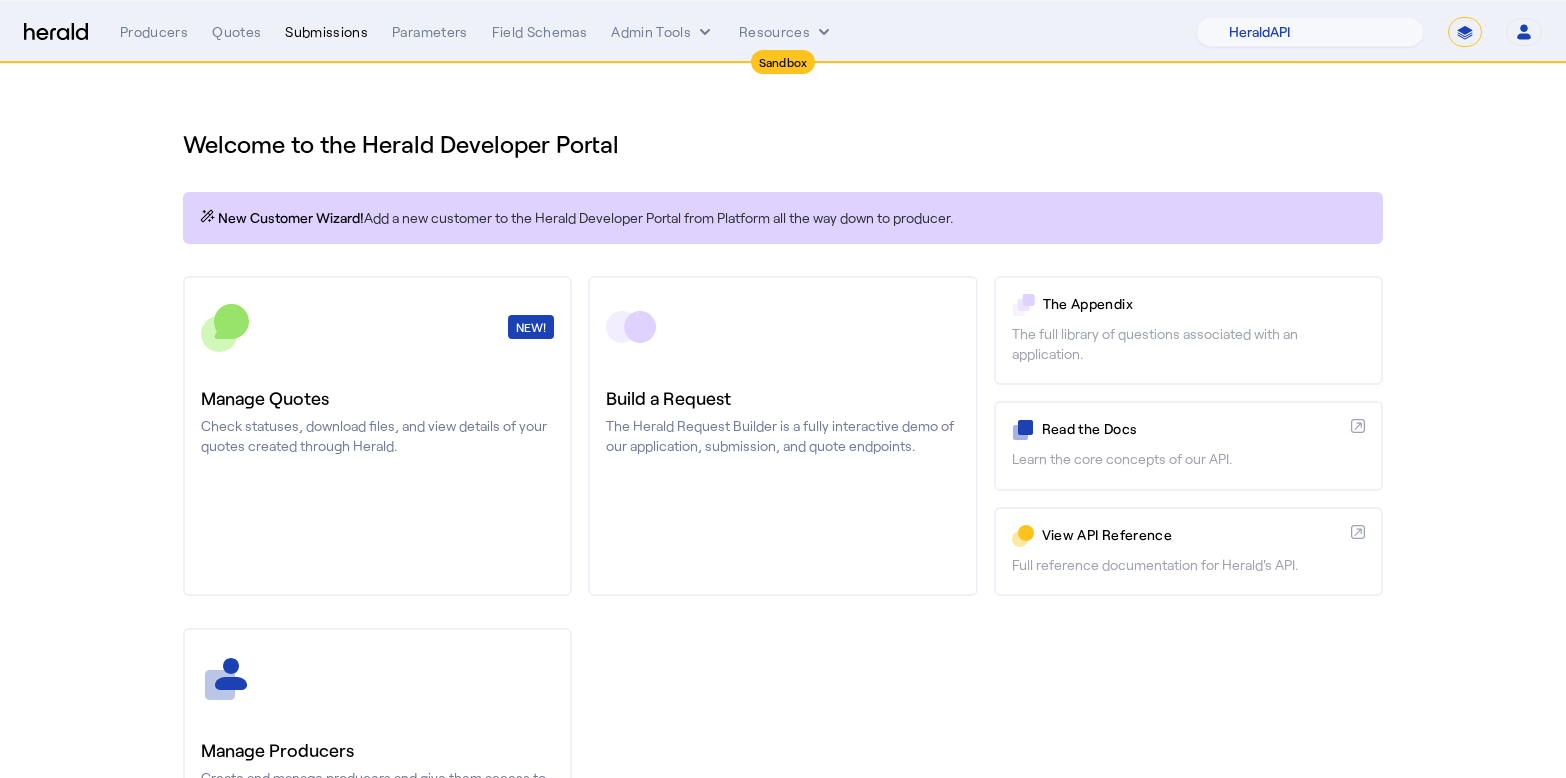 click on "Submissions" at bounding box center [326, 32] 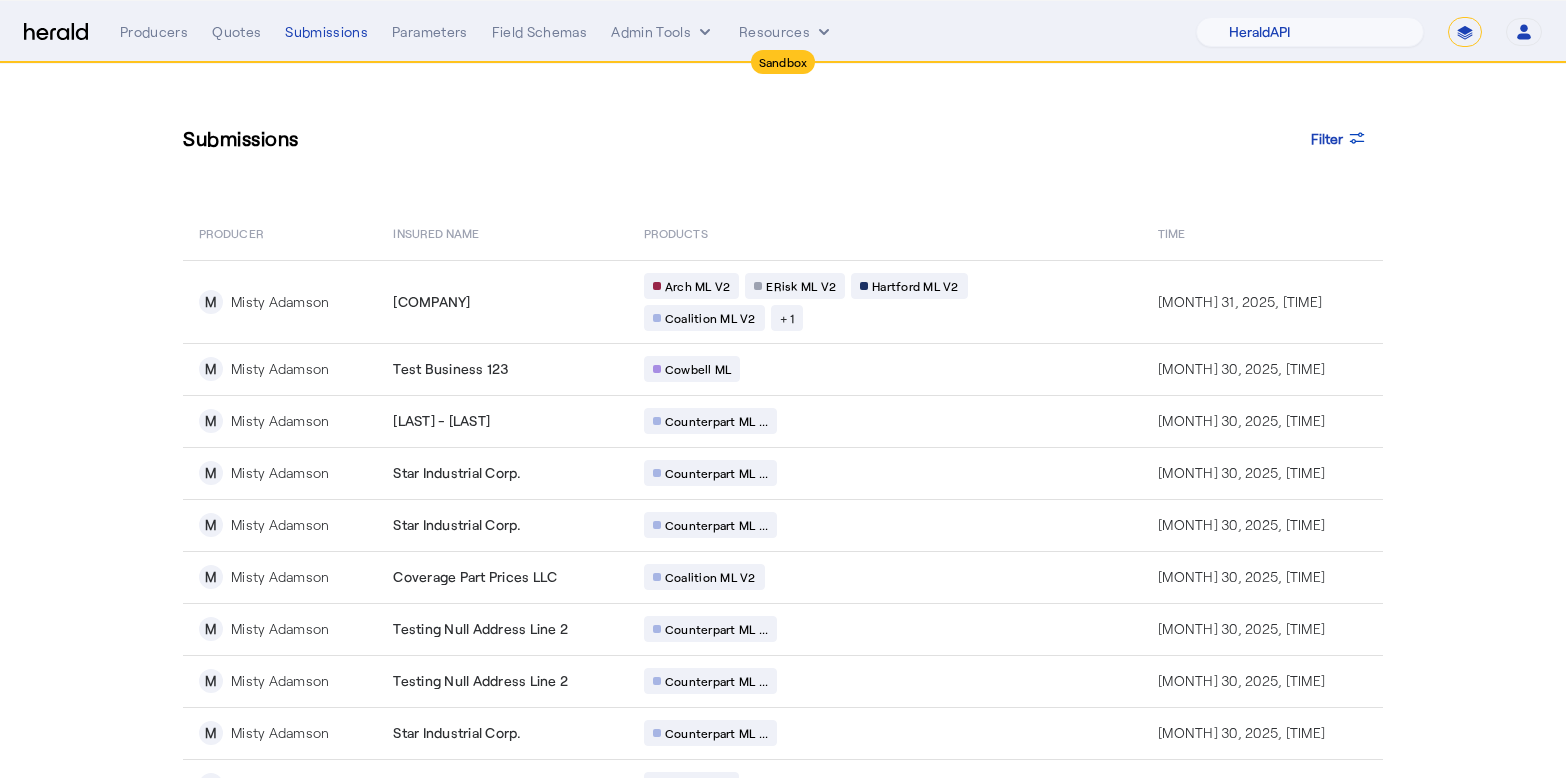 click on "Sandbox
Menu
Producers   Quotes   Submissions   Parameters   Field Schemas   Admin Tools
Resources
1Fort   Acrisure   Acturis   Affinity Advisors   Affinity Risk   Agentero   AmWins   Anzen   Aon   Appulate   Arch   Assurely   BTIS   Babbix   Berxi   Billy   BindHQ   Bold Penguin    Bolt   Bond   Boxx   Brightway   Brit Demo Sandbox   Broker Buddha   Buddy   Bunker   Burns Wilcox   CNA Test   CRC   CS onboarding test account   Chubb Test   Citadel   Coalition   Coast   Coterie Test   Counterpart    CoverForce   CoverWallet   Coverdash   Coverhound   Cowbell   Cyber Example Platform   CyberPassport   Defy Insurance   Draftrs   ESpecialty   Embroker   Equal Parts   Exavalu   Ezyagent   Federacy Platform   FifthWall   Flow Speciality (Capitola)   Foundation   Founder Shield   Gaya   Gerent   GloveBox   Glow   Growthmill   HW Kaufman   Hartford Steam Boiler   Hawksoft   Heffernan Insurance Brokers" at bounding box center [783, 32] 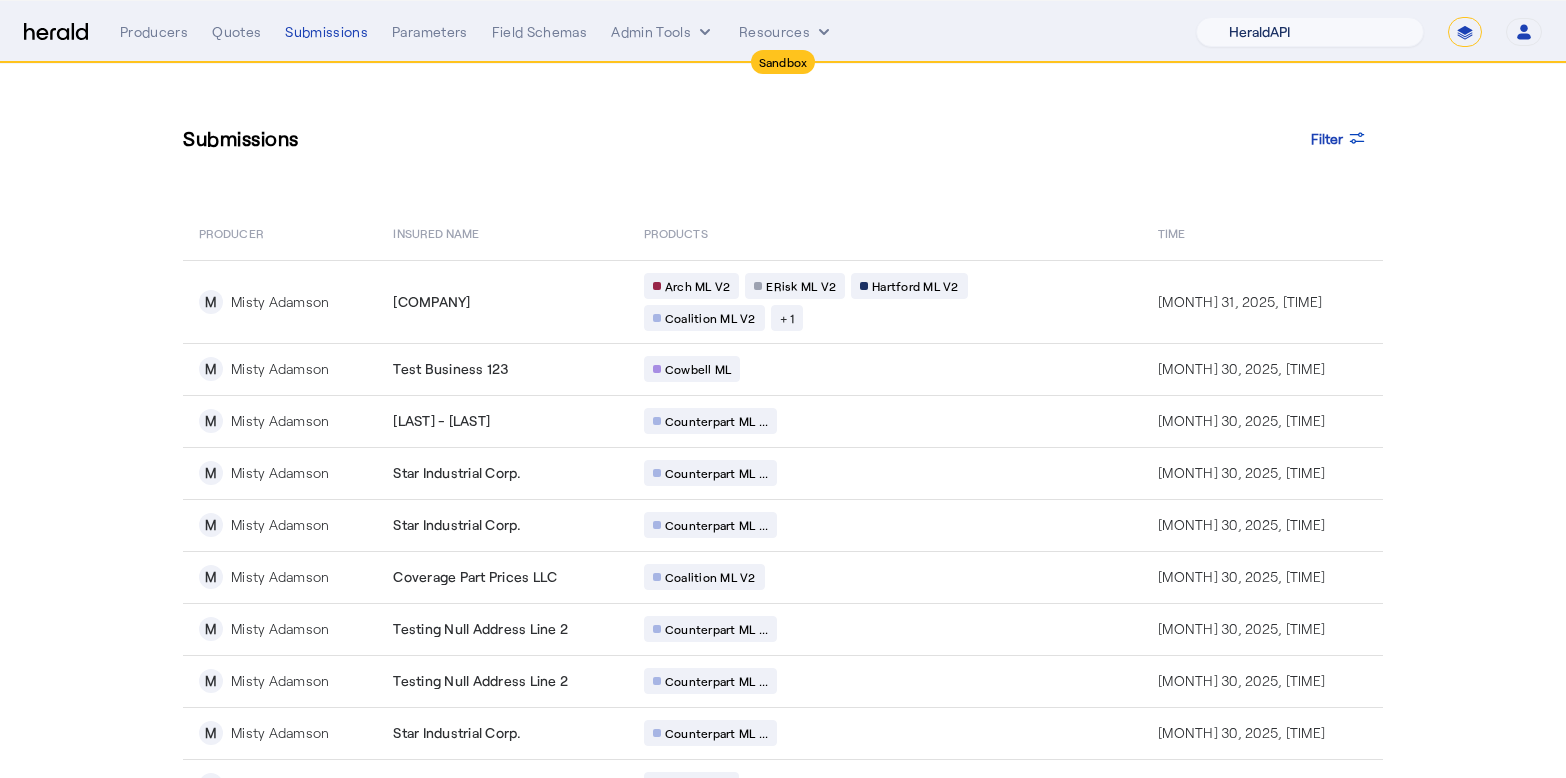 click on "1Fort   Acrisure   Acturis   Affinity Advisors   Affinity Risk   Agentero   AmWins   Anzen   Aon   Appulate   Arch   Assurely   BTIS   Babbix   Berxi   Billy   BindHQ   Bold Penguin    Bolt   Bond   Boxx   Brightway   Brit Demo Sandbox   Broker Buddha   Buddy   Bunker   Burns Wilcox   CNA Test   CRC   CS onboarding test account   Chubb Test   Citadel   Coalition   Coast   Coterie Test   Counterpart    CoverForce   CoverWallet   Coverdash   Coverhound   Cowbell   Cyber Example Platform   CyberPassport   Defy Insurance   Draftrs   ESpecialty   Embroker   Equal Parts   Exavalu   Ezyagent   Federacy Platform   FifthWall   Flow Speciality (Capitola)   Foundation   Founder Shield   Gaya   Gerent   GloveBox   Glow   Growthmill   HW Kaufman   Hartford Steam Boiler   Hawksoft   Heffernan Insurance Brokers   Herald Envoy Testing   HeraldAPI   Hypergato   Inchanted   Indemn.ai   Infinity   Insured.io   Insuremo   Insuritas   Irys   Jencap   Kamillio   Kayna   LTI Mindtree   Layr   Limit   Markel Test   Marsh   Novidea" at bounding box center [1310, 32] 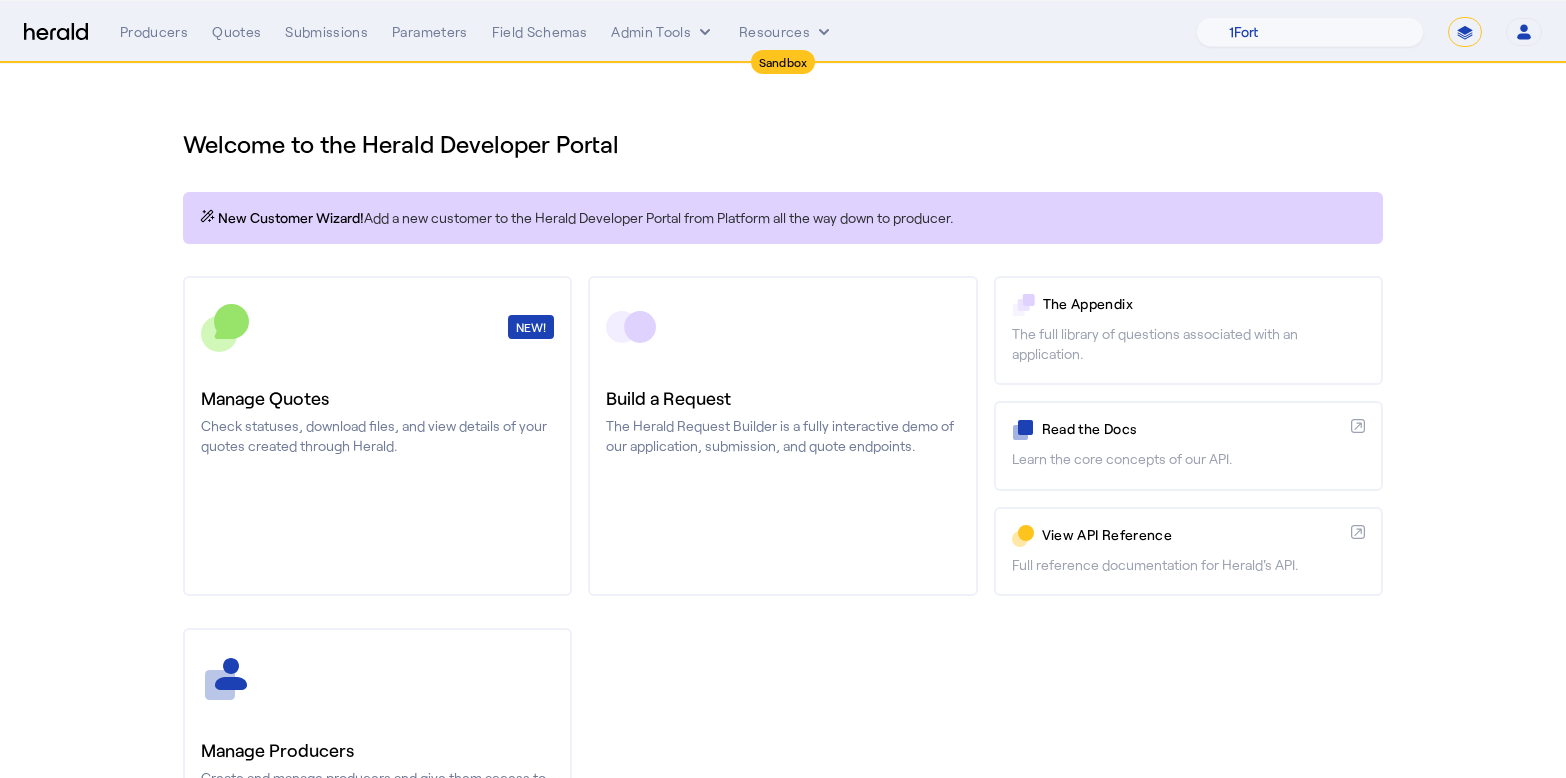 click on "Producers   Quotes   Submissions   Parameters   Field Schemas   Admin Tools
Resources
1Fort   Acrisure   Acturis   Affinity Advisors   Affinity Risk   Agentero   AmWins   Anzen   Aon   Appulate   Arch   Assurely   BTIS   Babbix   Berxi   Billy   BindHQ   Bold Penguin    Bolt   Bond   Boxx   Brightway   Brit Demo Sandbox   Broker Buddha   Buddy   Bunker   Burns Wilcox   CNA Test   CRC   CS onboarding test account   Chubb Test   Citadel   Coalition   Coast   Coterie Test   Counterpart    CoverForce   CoverWallet   Coverdash   Coverhound   Cowbell   Cyber Example Platform   CyberPassport   Defy Insurance   Draftrs   ESpecialty   Embroker   Equal Parts   Exavalu   Ezyagent   Federacy Platform   FifthWall   Flow Speciality (Capitola)   Foundation   Founder Shield   Gaya   Gerent   GloveBox   Glow   Growthmill   HW Kaufman   Hartford Steam Boiler   Hawksoft   Heffernan Insurance Brokers   Herald Envoy Testing   HeraldAPI   Hypergato   Irys" at bounding box center [831, 32] 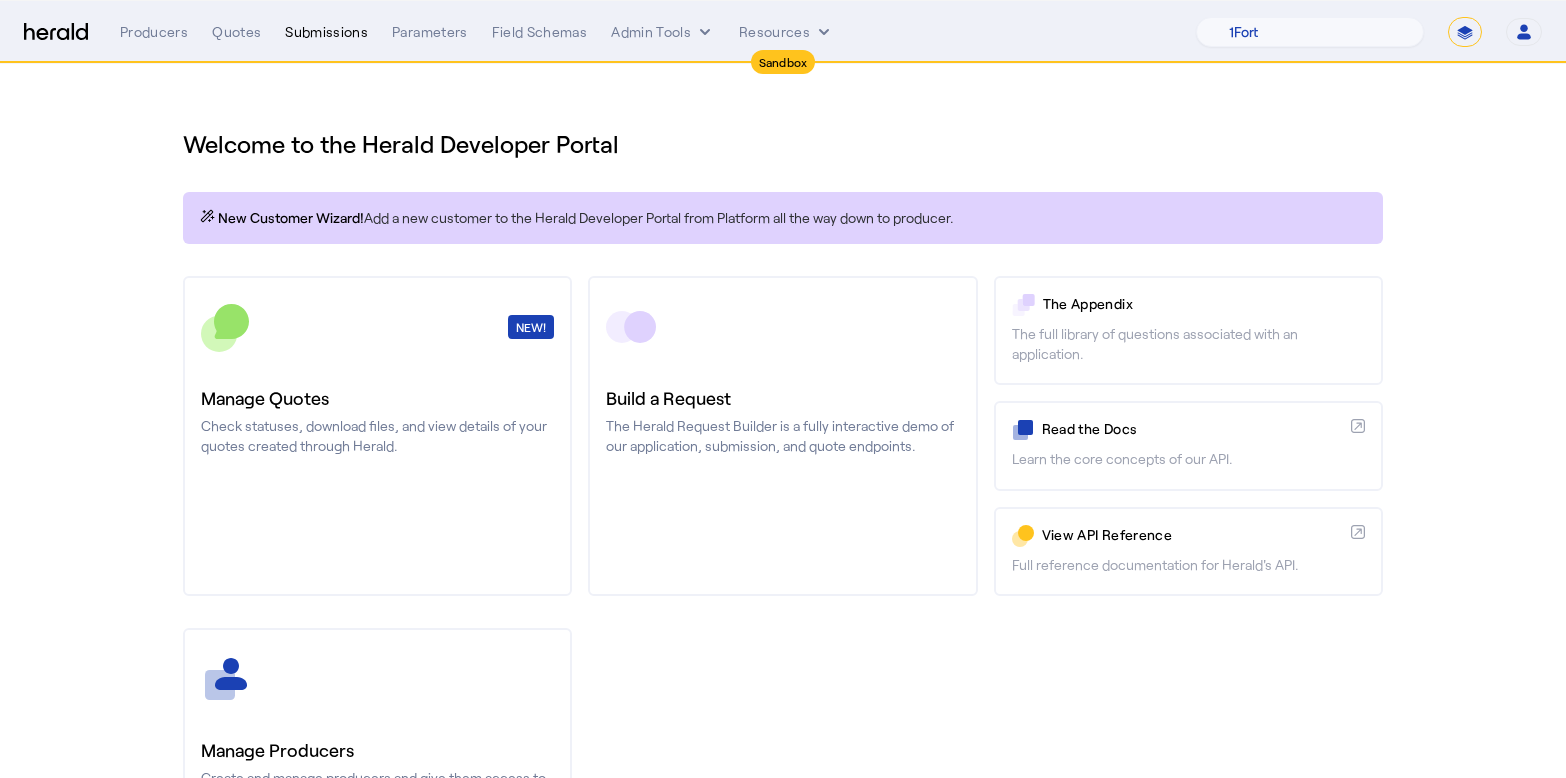 click on "Submissions" at bounding box center [326, 32] 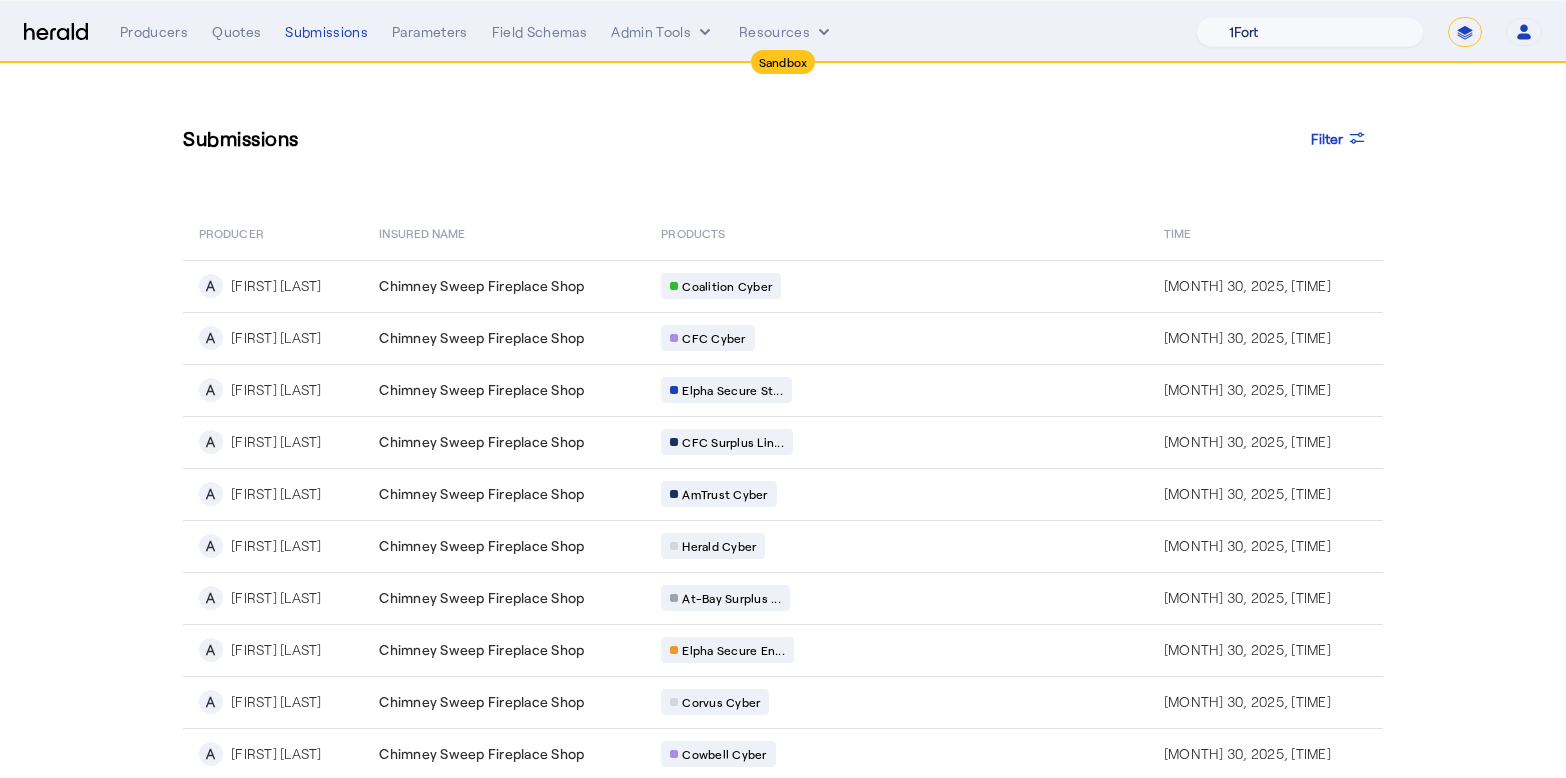 click on "1Fort   Acrisure   Acturis   Affinity Advisors   Affinity Risk   Agentero   AmWins   Anzen   Aon   Appulate   Arch   Assurely   BTIS   Babbix   Berxi   Billy   BindHQ   Bold Penguin    Bolt   Bond   Boxx   Brightway   Brit Demo Sandbox   Broker Buddha   Buddy   Bunker   Burns Wilcox   CNA Test   CRC   CS onboarding test account   Chubb Test   Citadel   Coalition   Coast   Coterie Test   Counterpart    CoverForce   CoverWallet   Coverdash   Coverhound   Cowbell   Cyber Example Platform   CyberPassport   Defy Insurance   Draftrs   ESpecialty   Embroker   Equal Parts   Exavalu   Ezyagent   Federacy Platform   FifthWall   Flow Speciality (Capitola)   Foundation   Founder Shield   Gaya   Gerent   GloveBox   Glow   Growthmill   HW Kaufman   Hartford Steam Boiler   Hawksoft   Heffernan Insurance Brokers   Herald Envoy Testing   HeraldAPI   Hypergato   Inchanted   Indemn.ai   Infinity   Insured.io   Insuremo   Insuritas   Irys   Jencap   Kamillio   Kayna   LTI Mindtree   Layr   Limit   Markel Test   Marsh   Novidea" at bounding box center (1310, 32) 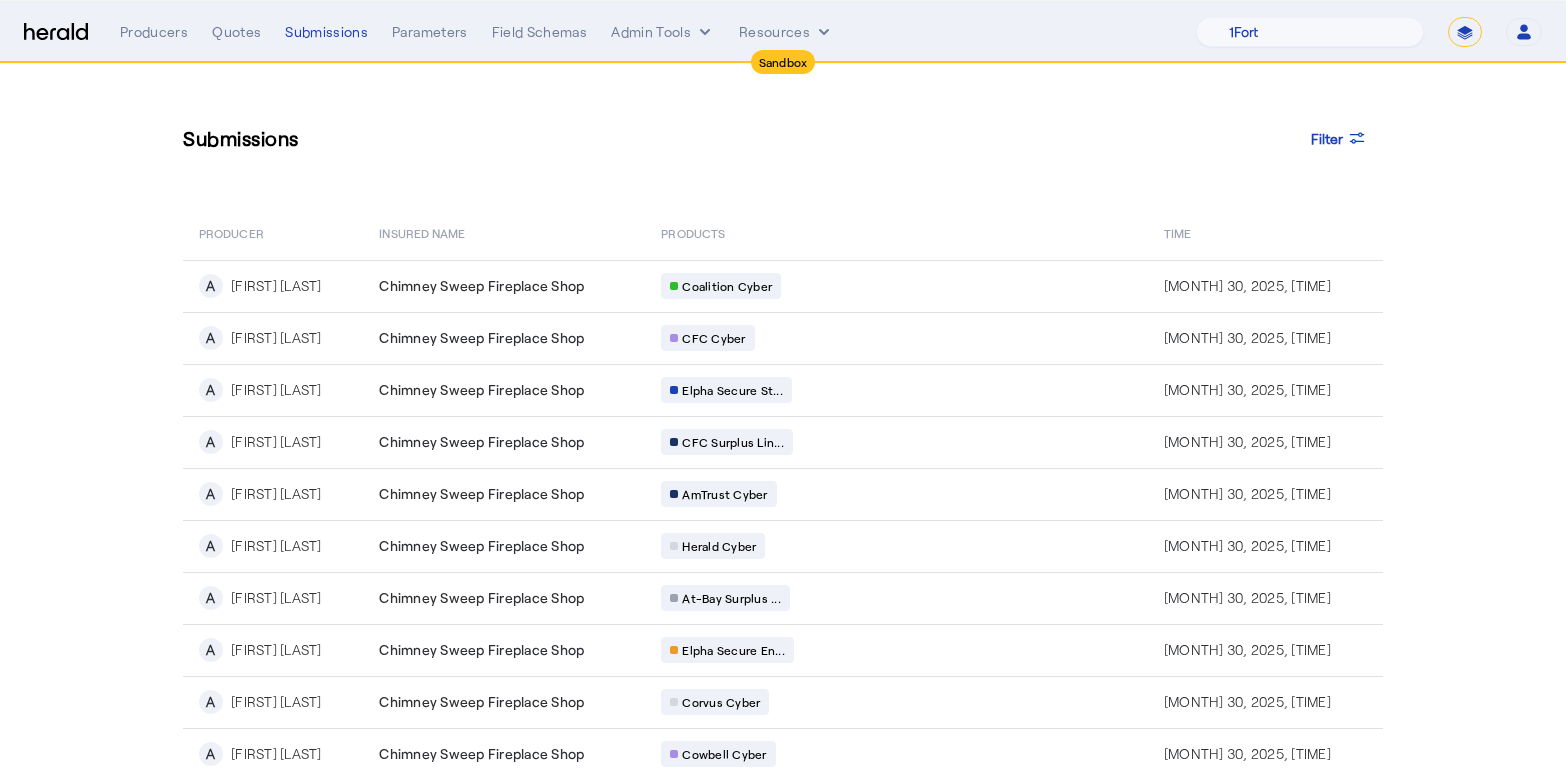 click on "**********" at bounding box center [1465, 32] 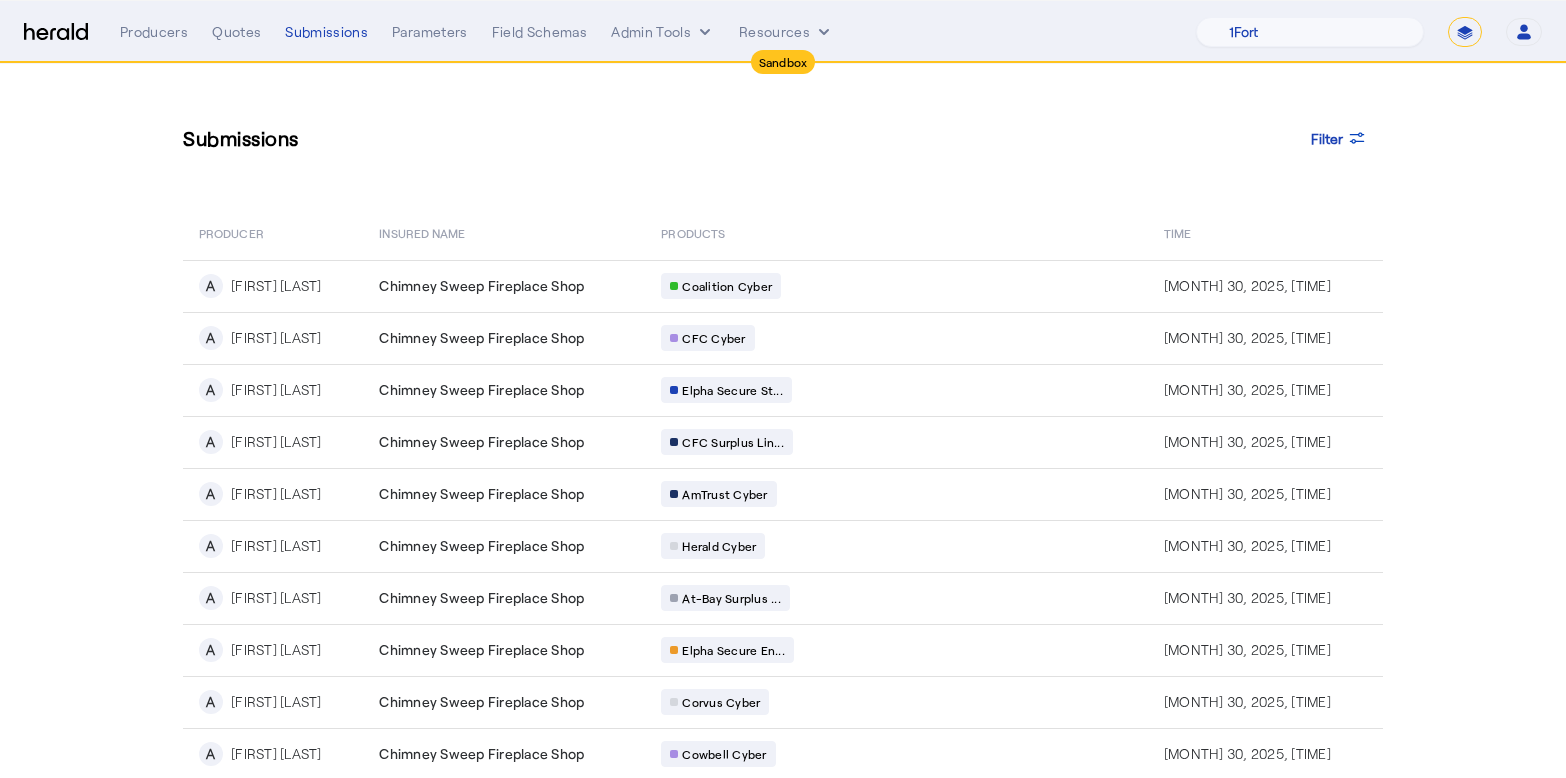select on "**********" 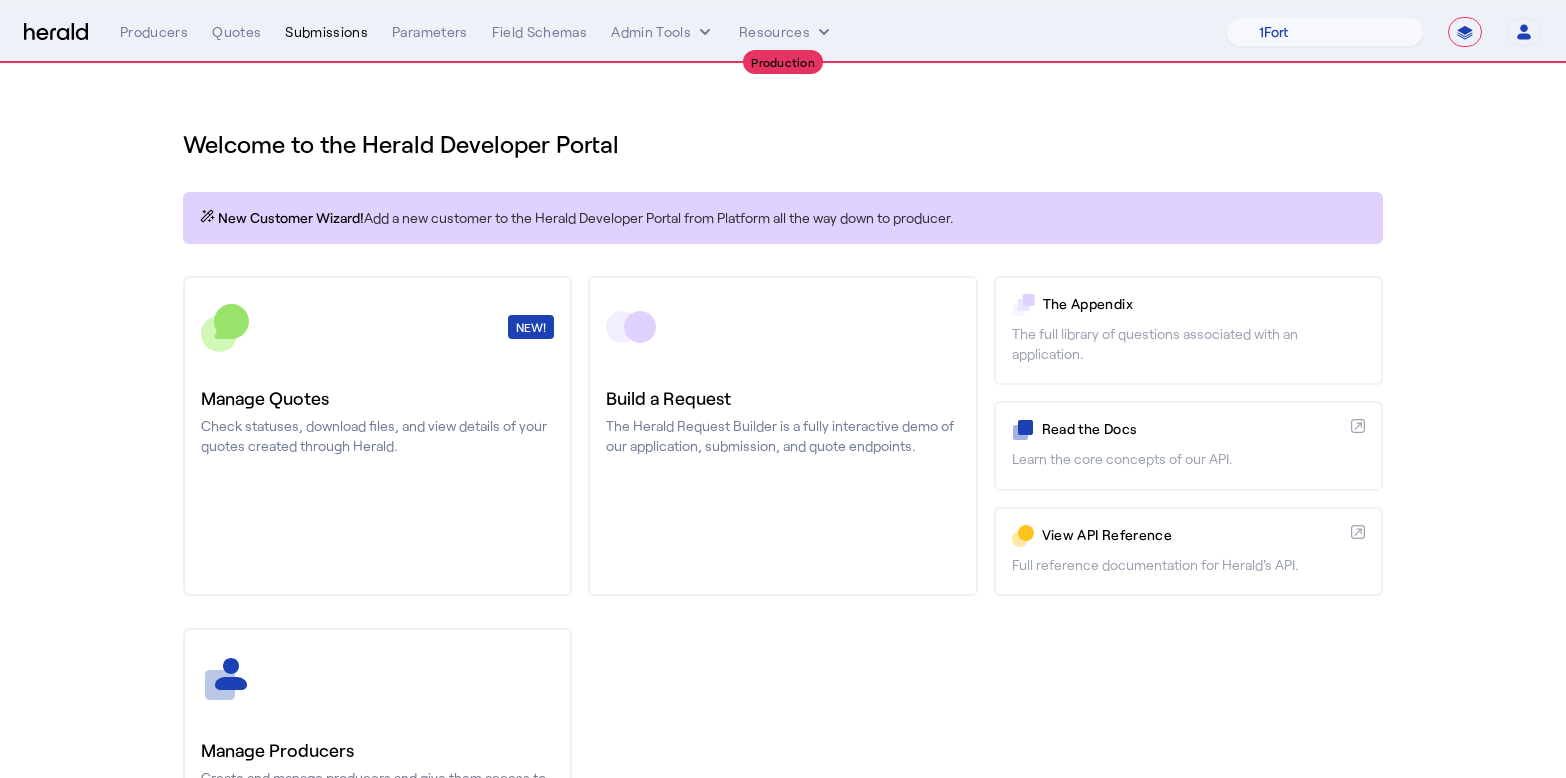 click on "Submissions" at bounding box center [326, 32] 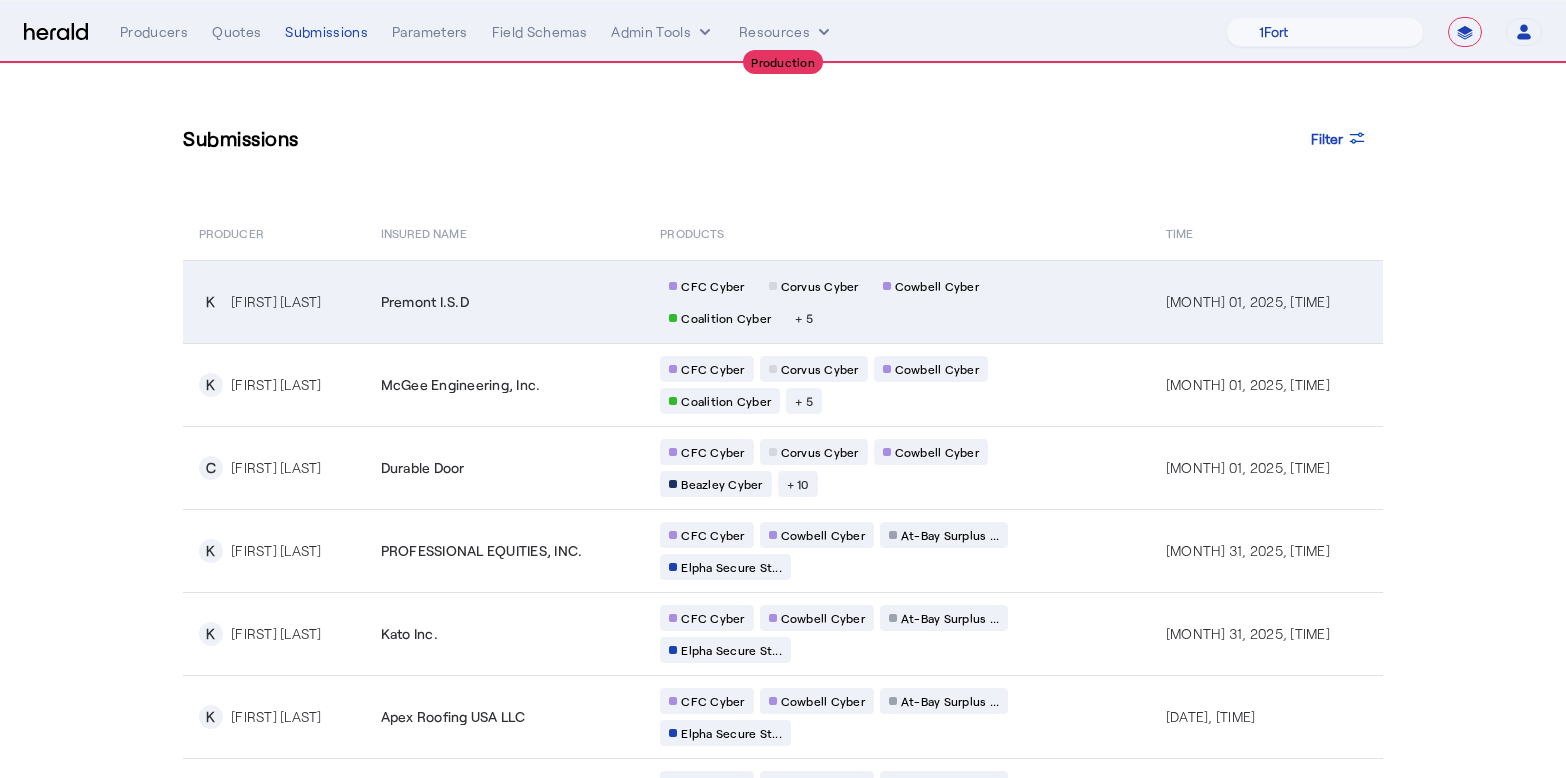 click on "Premont I.S.D" at bounding box center [505, 301] 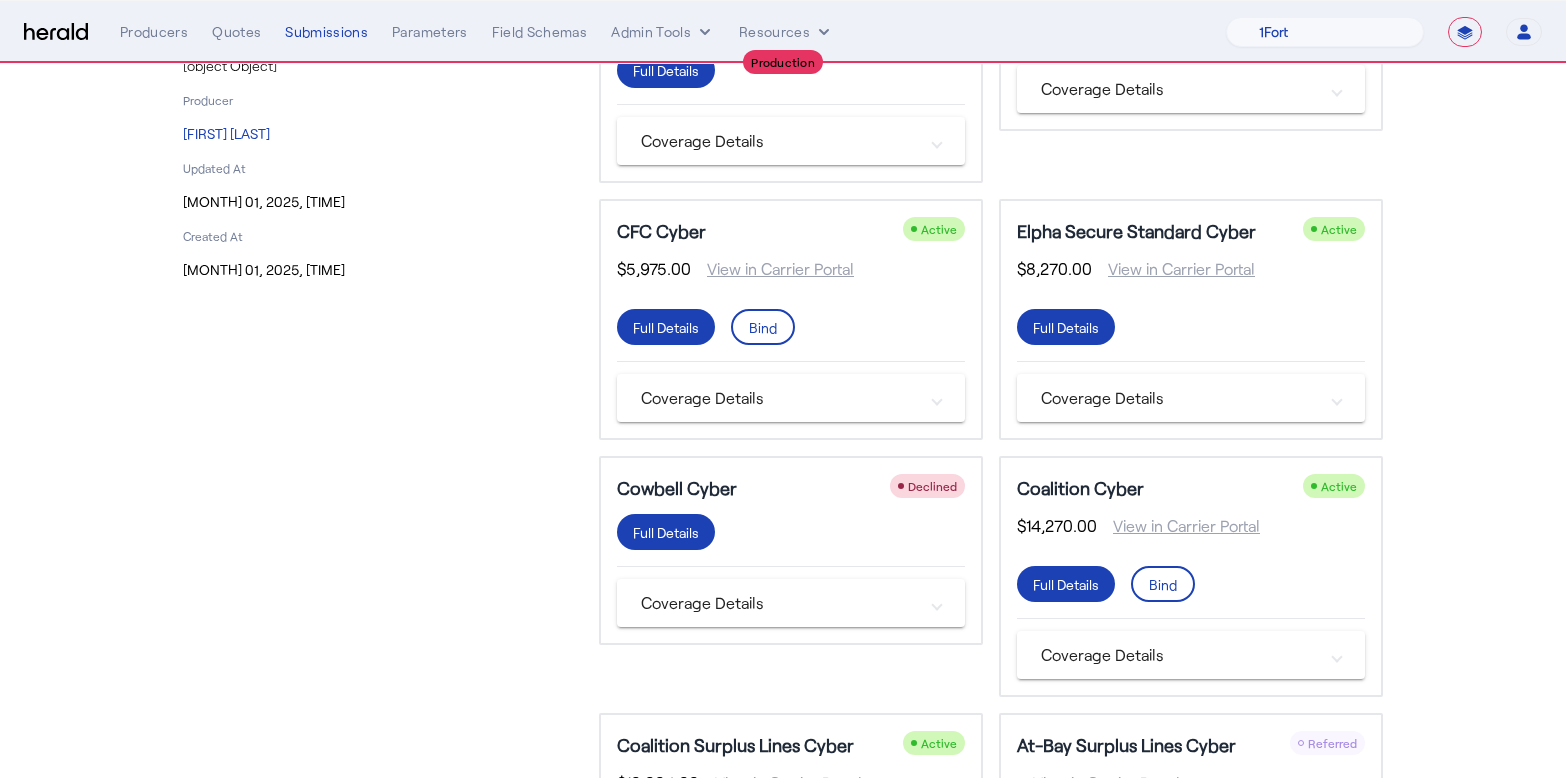 scroll, scrollTop: 257, scrollLeft: 0, axis: vertical 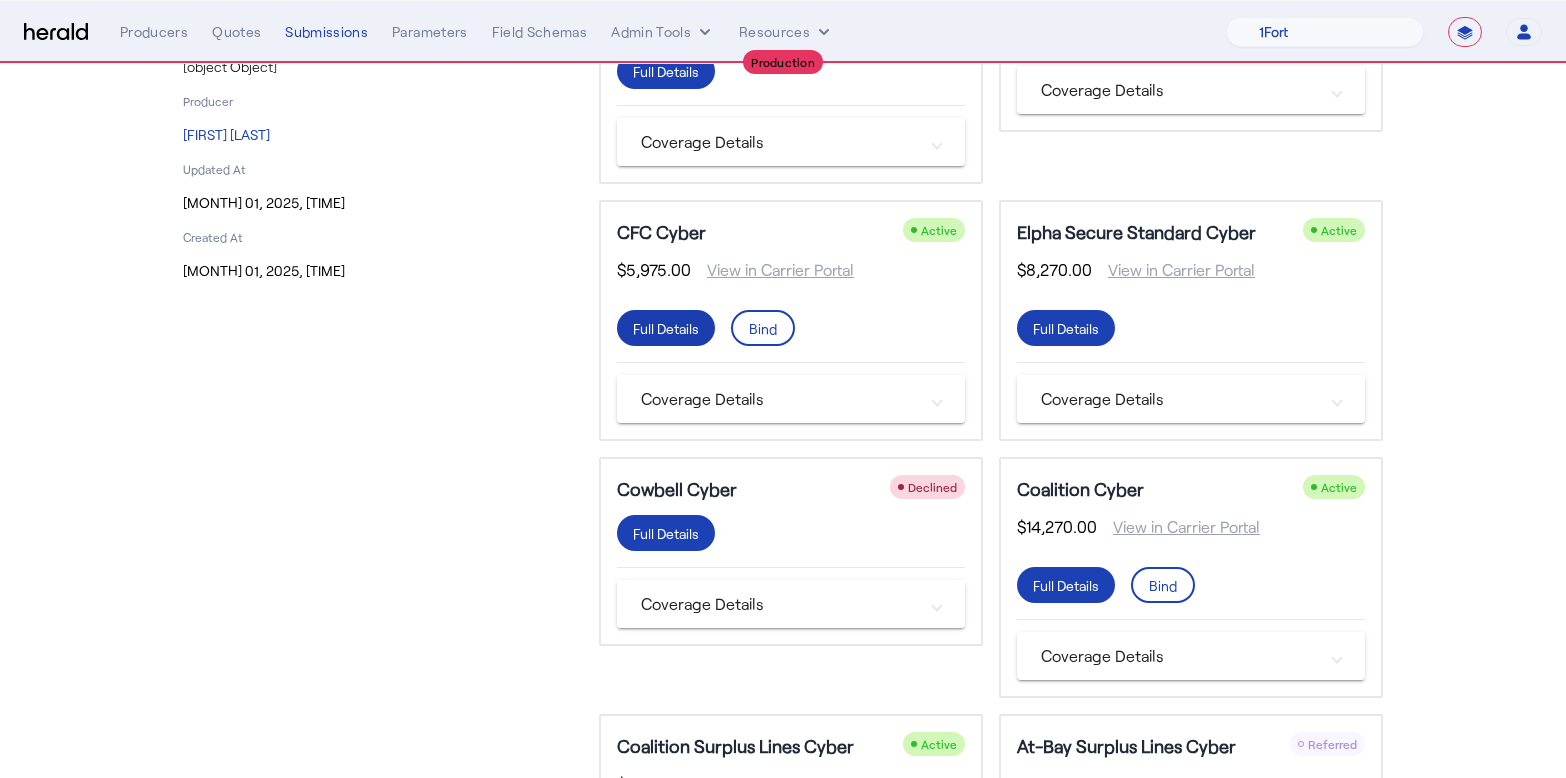 click at bounding box center [666, 71] 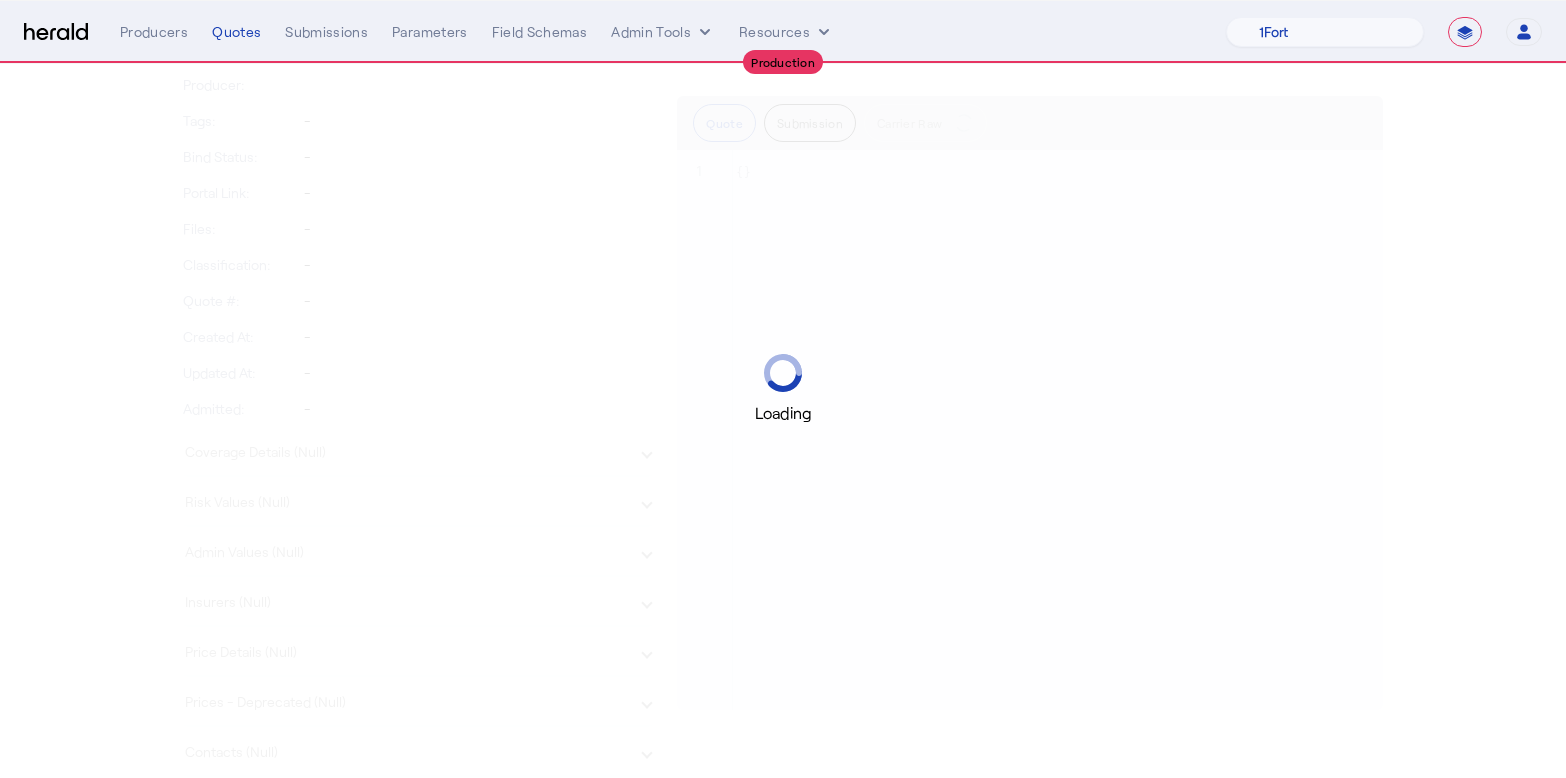 scroll, scrollTop: 0, scrollLeft: 0, axis: both 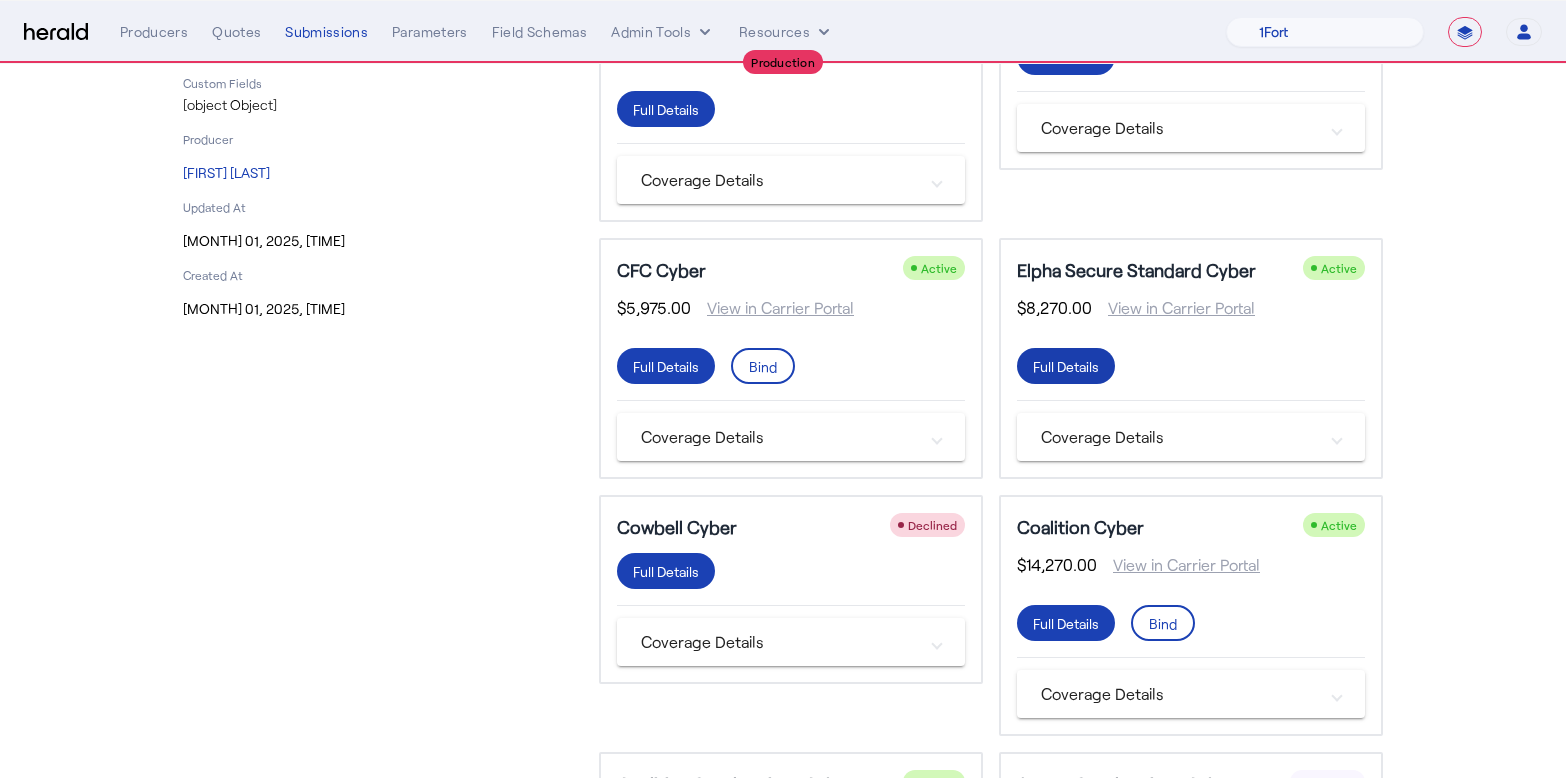 click at bounding box center [666, 109] 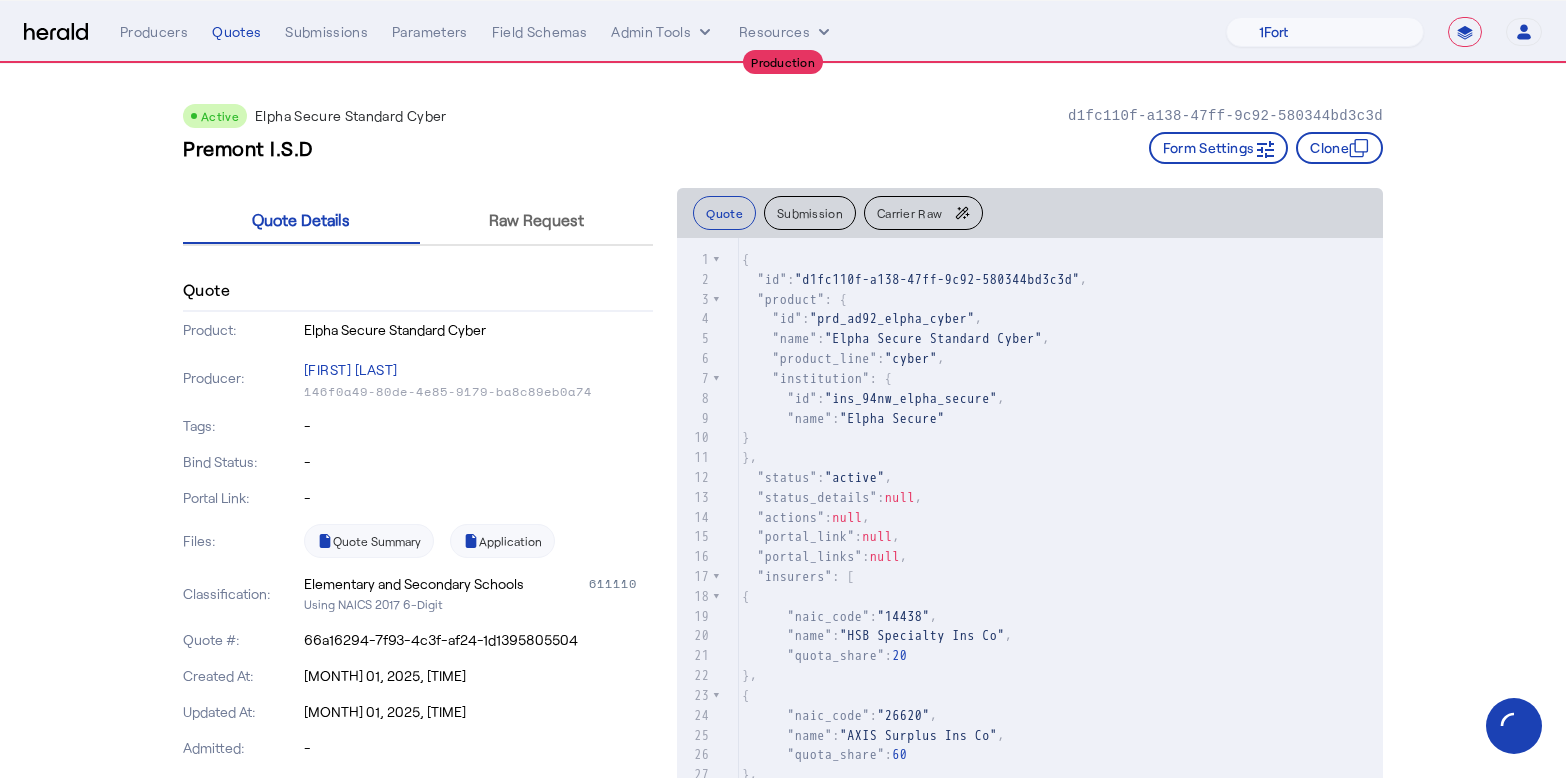 scroll, scrollTop: 82, scrollLeft: 0, axis: vertical 